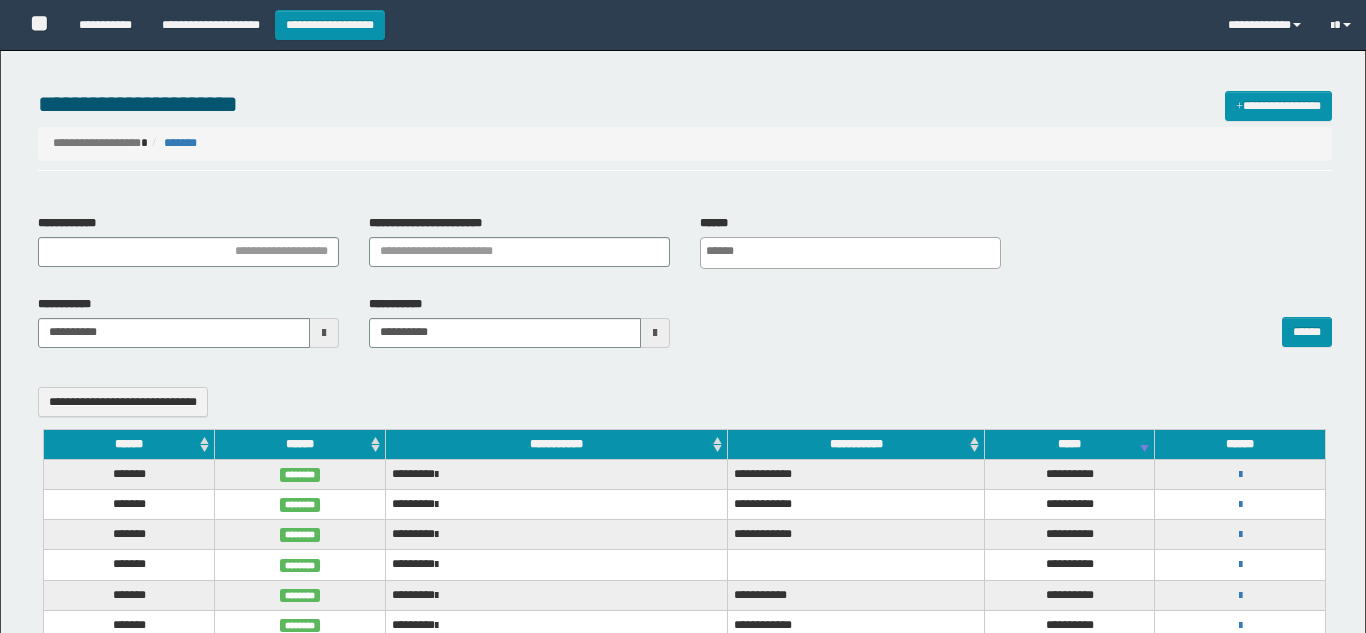 select 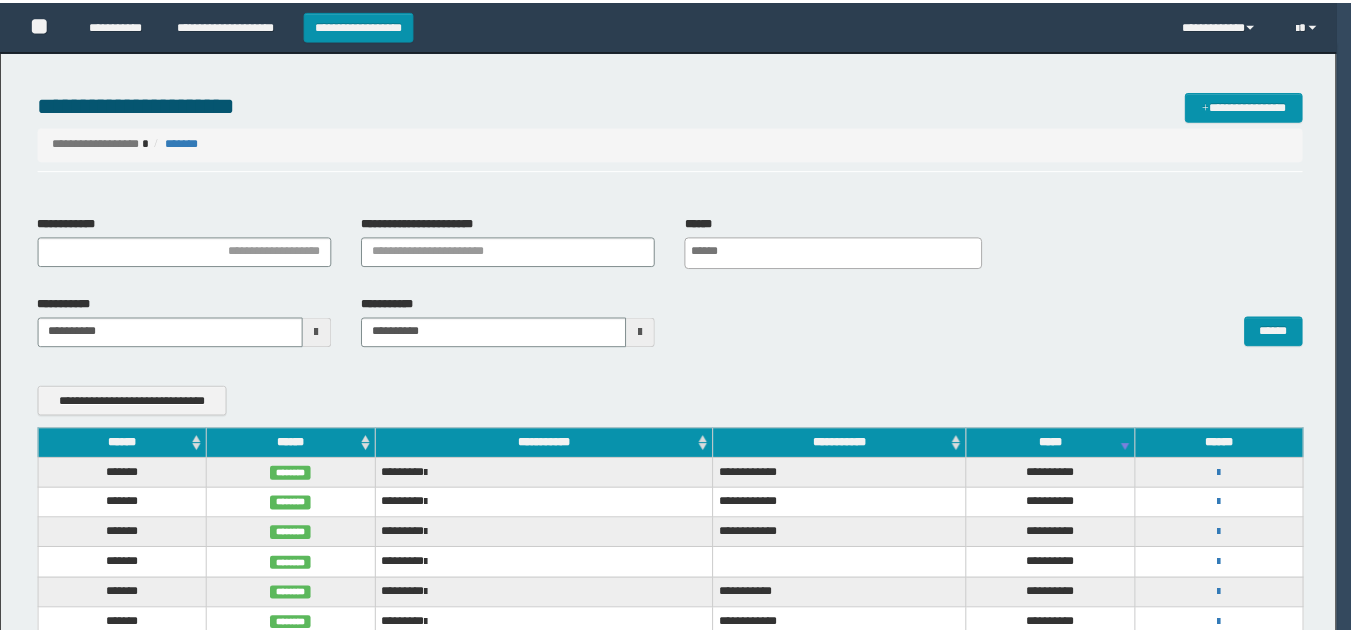 scroll, scrollTop: 0, scrollLeft: 0, axis: both 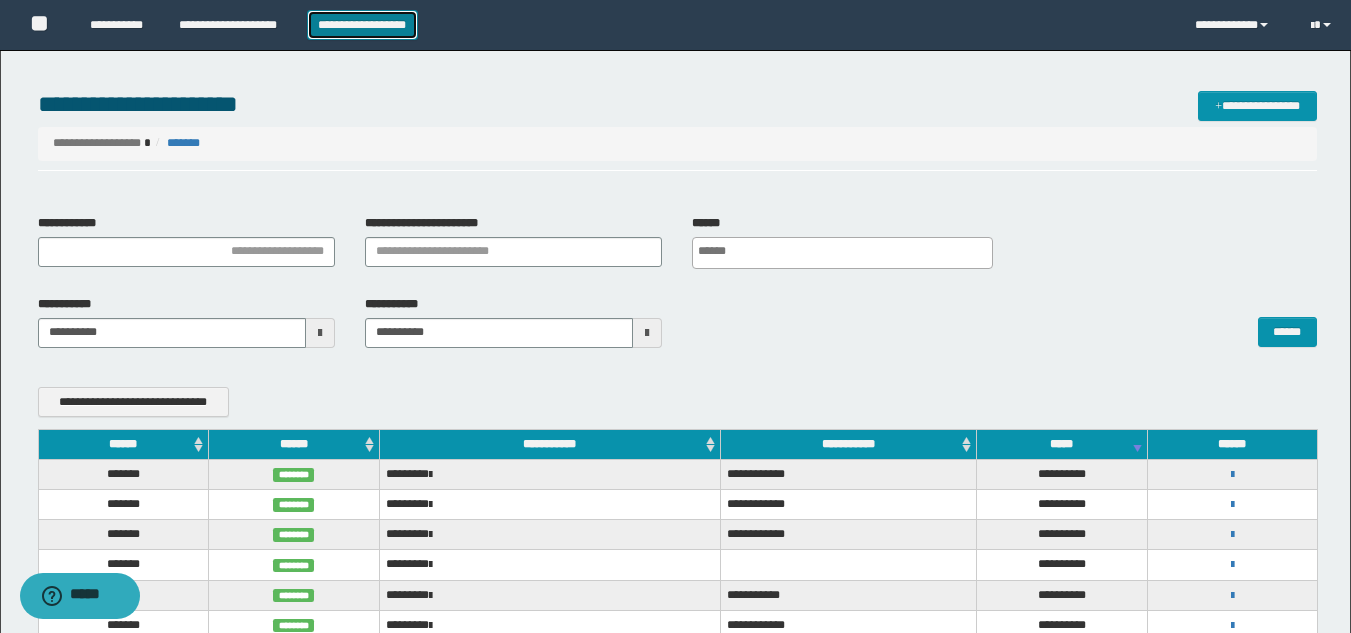 click on "**********" at bounding box center [362, 25] 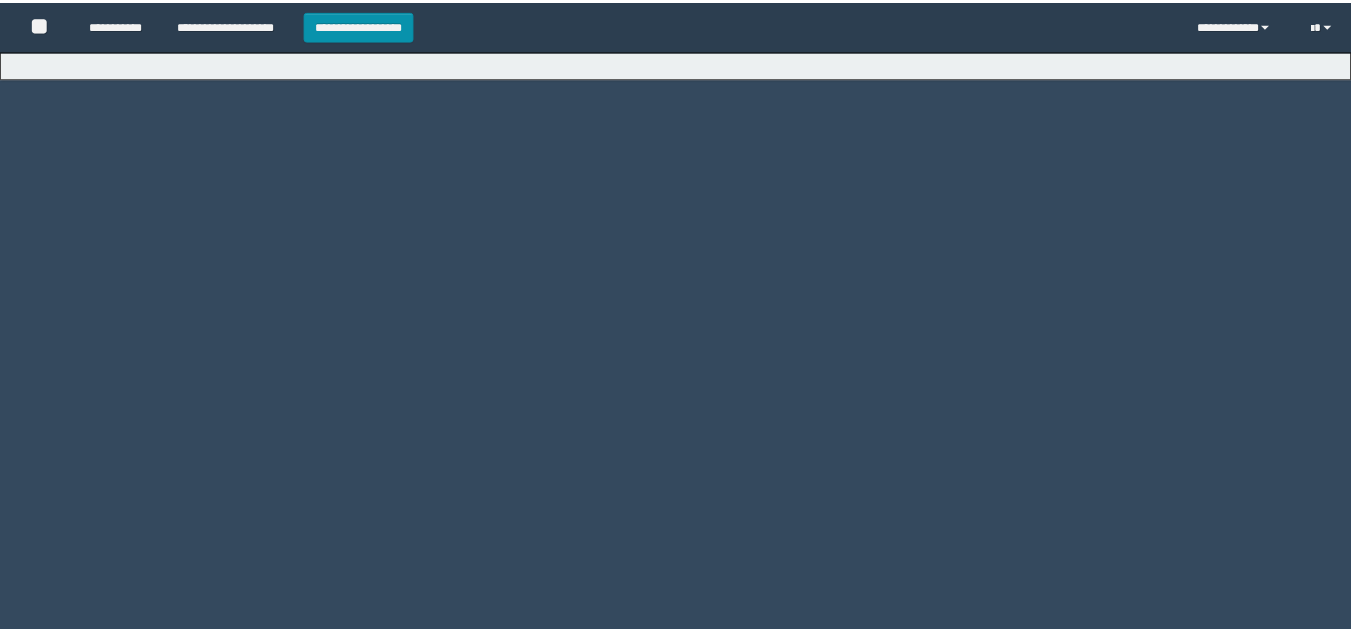 scroll, scrollTop: 0, scrollLeft: 0, axis: both 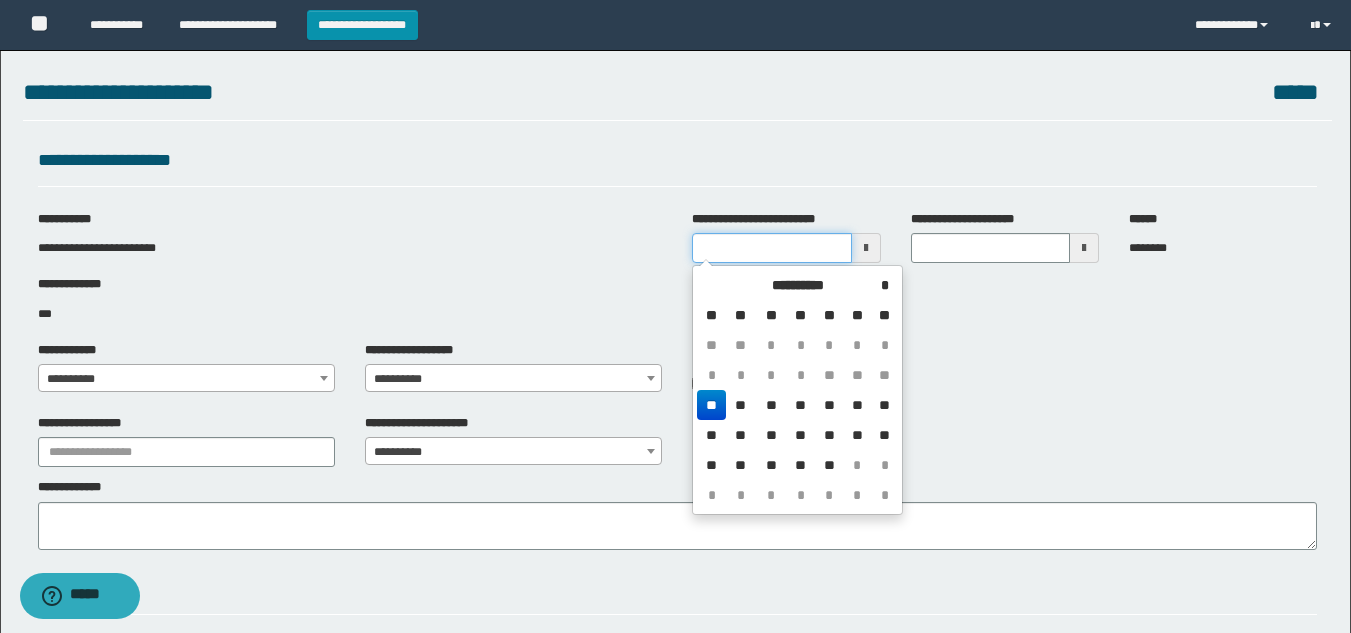 click on "**********" at bounding box center (771, 248) 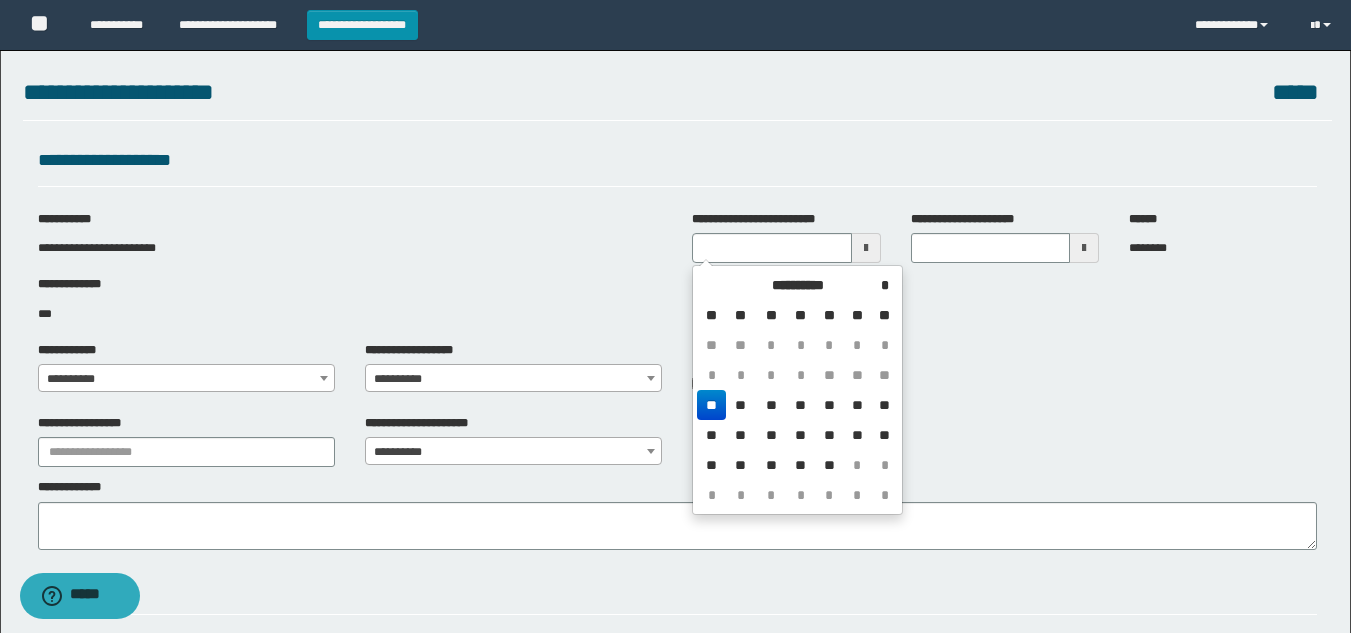 click on "**" at bounding box center [711, 405] 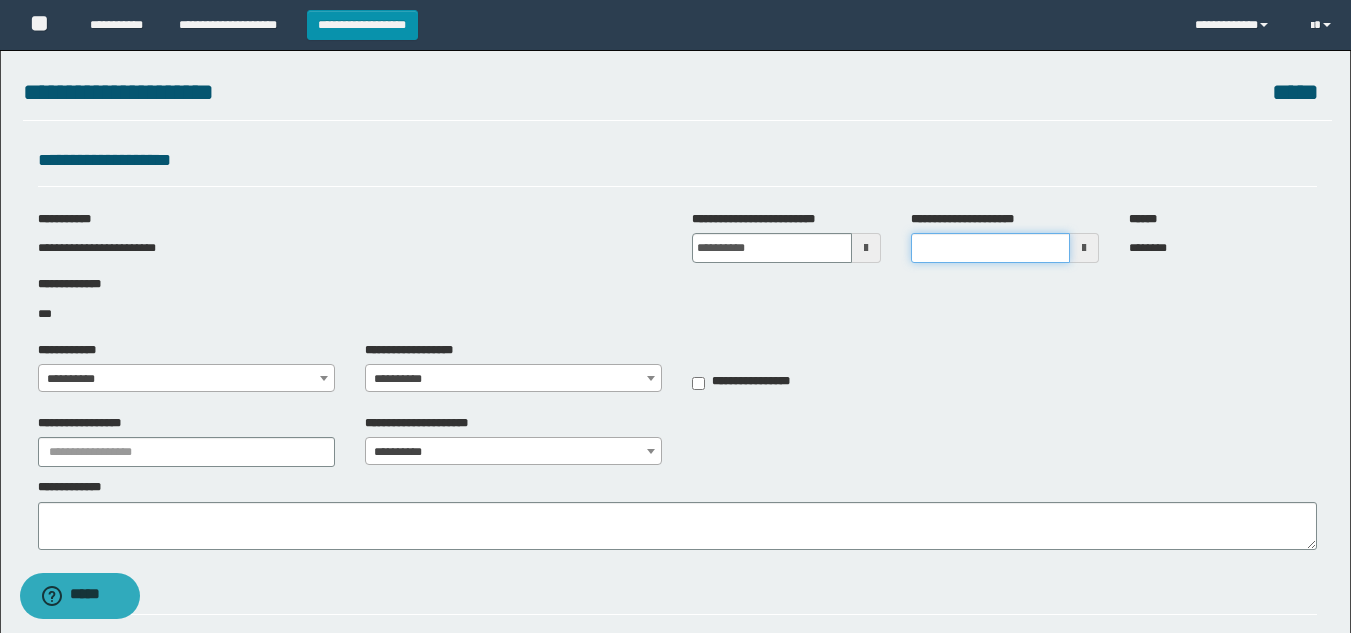 click on "**********" at bounding box center (990, 248) 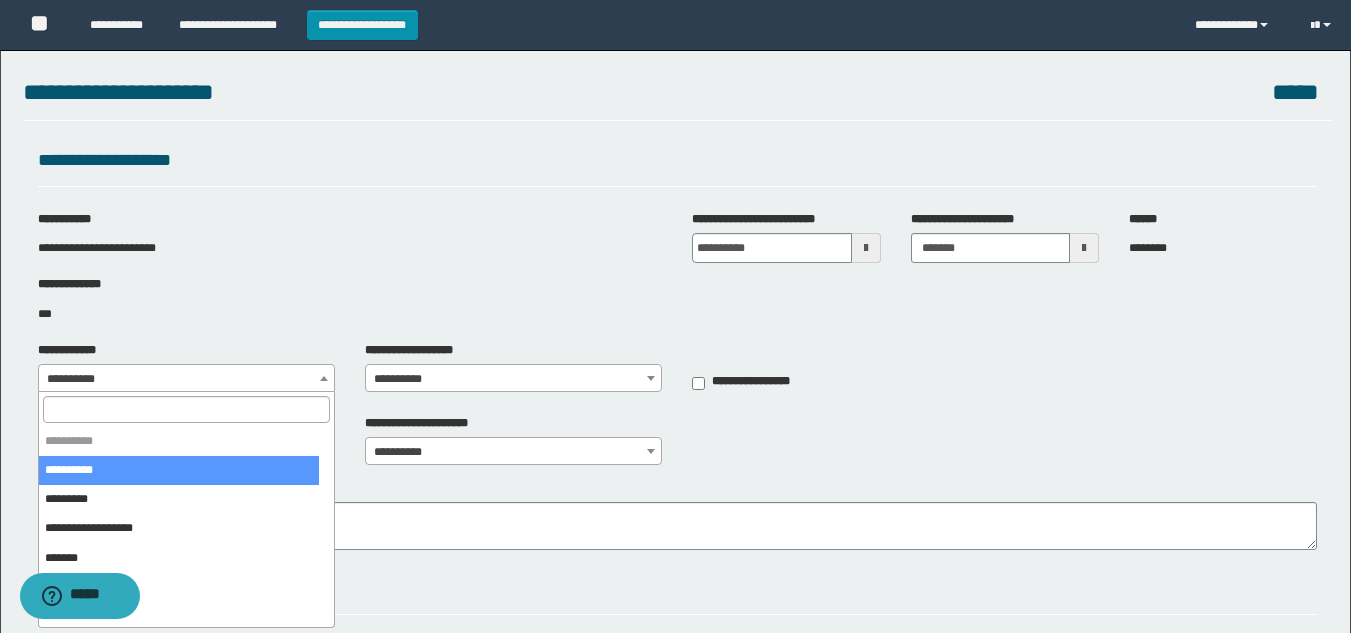 click on "**********" at bounding box center (186, 379) 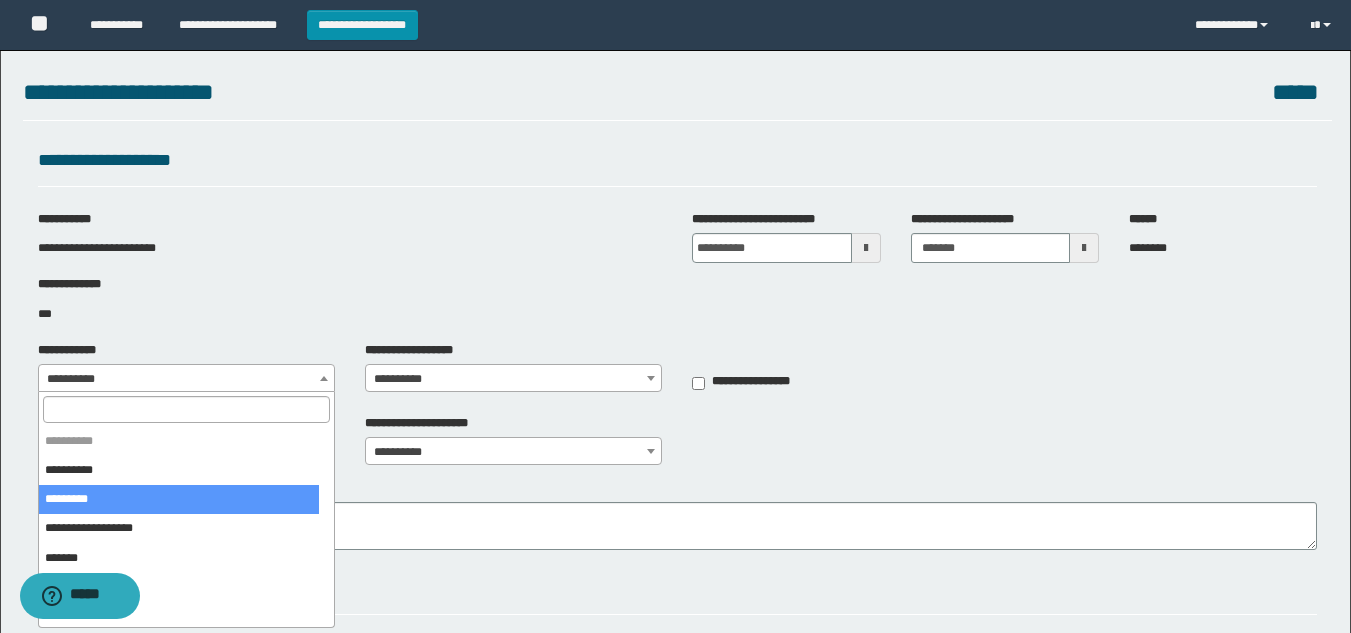 select on "*" 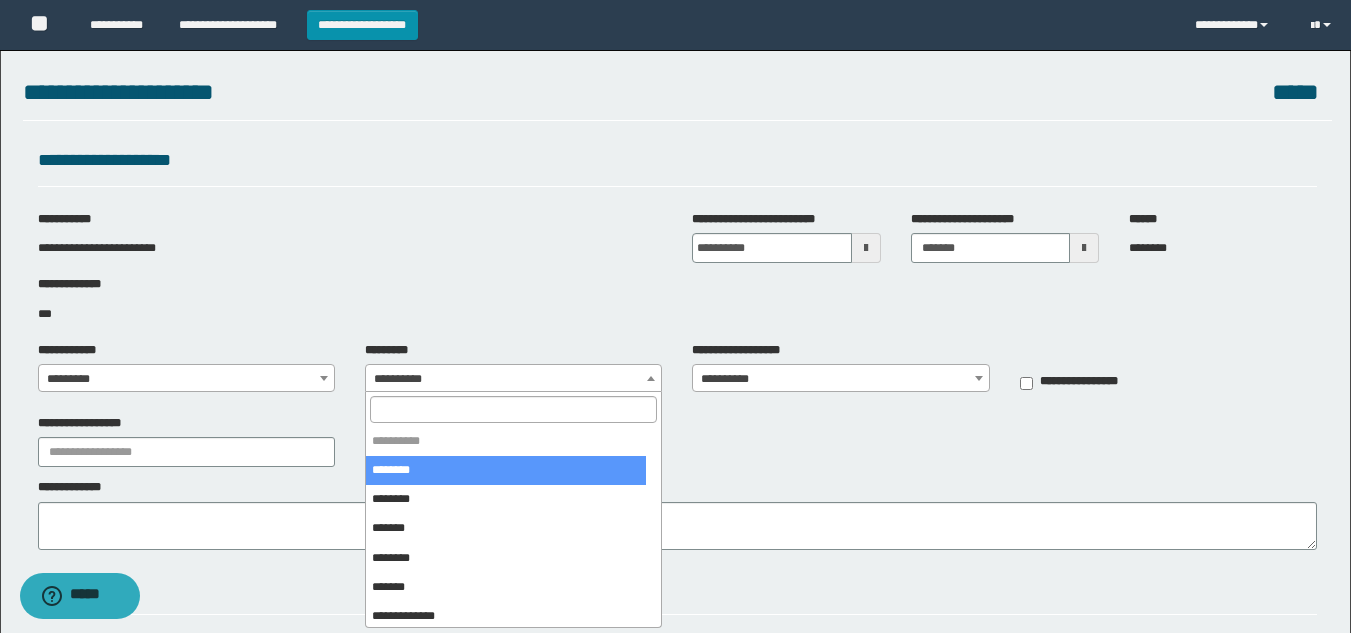 click on "**********" at bounding box center [513, 379] 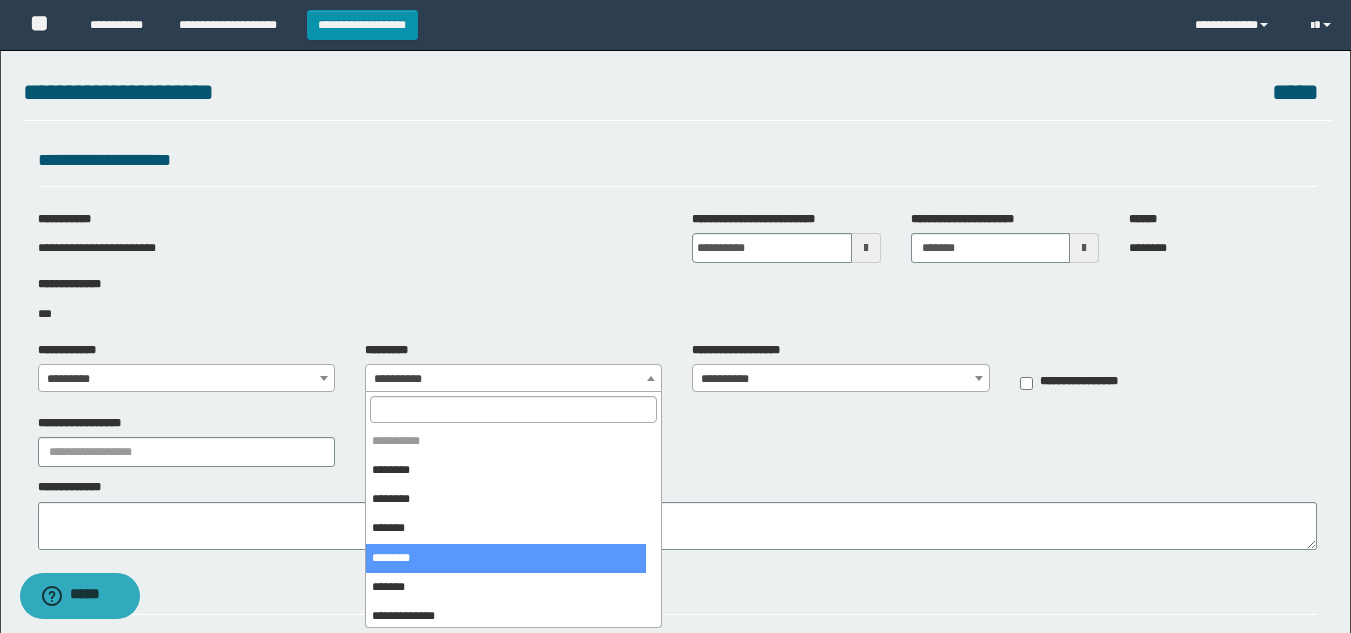 select on "***" 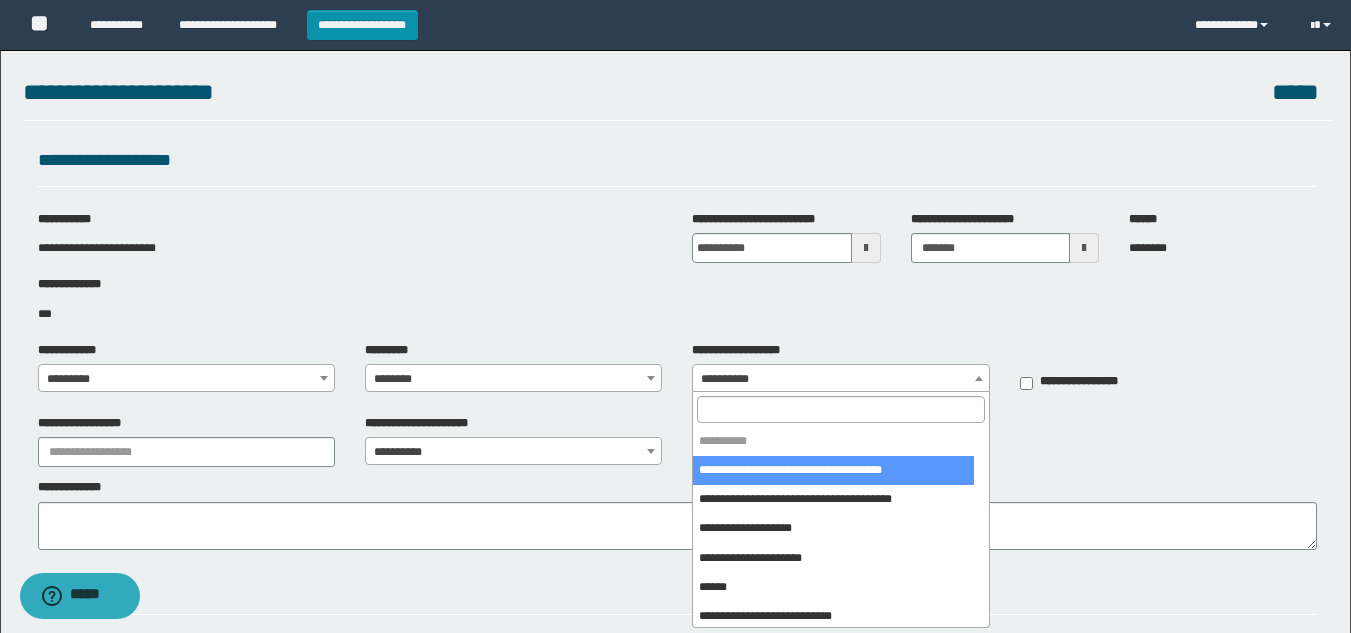 click on "**********" at bounding box center [840, 379] 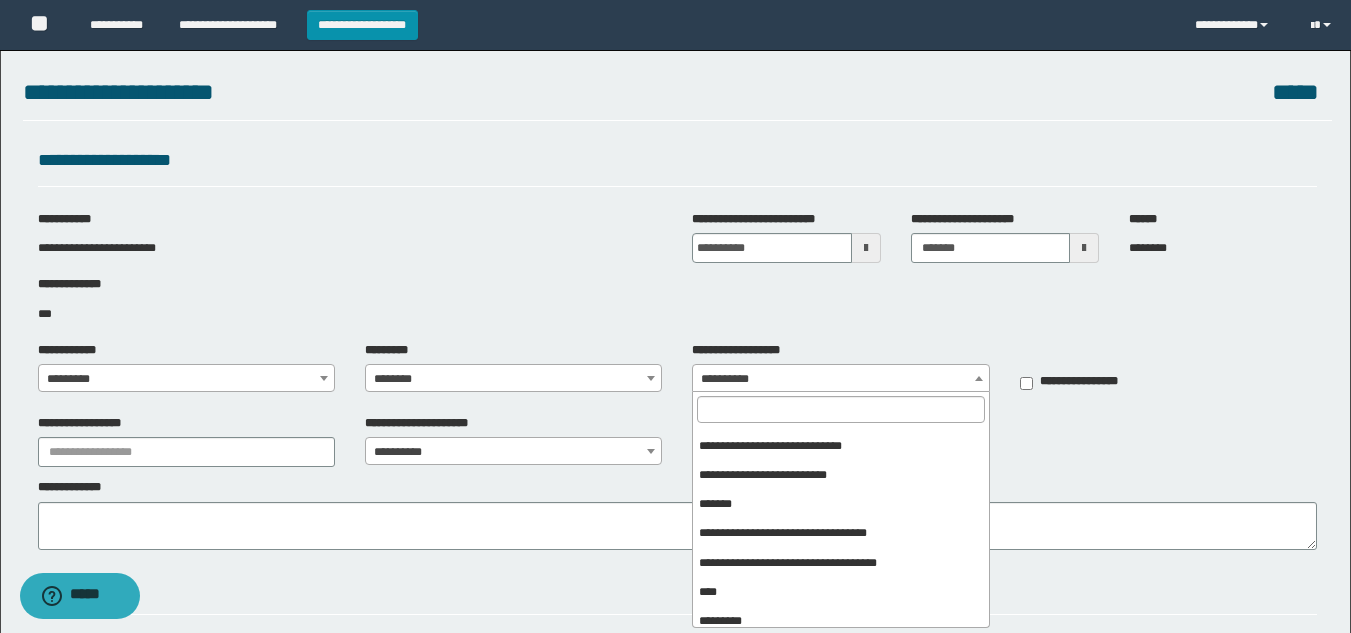 scroll, scrollTop: 210, scrollLeft: 0, axis: vertical 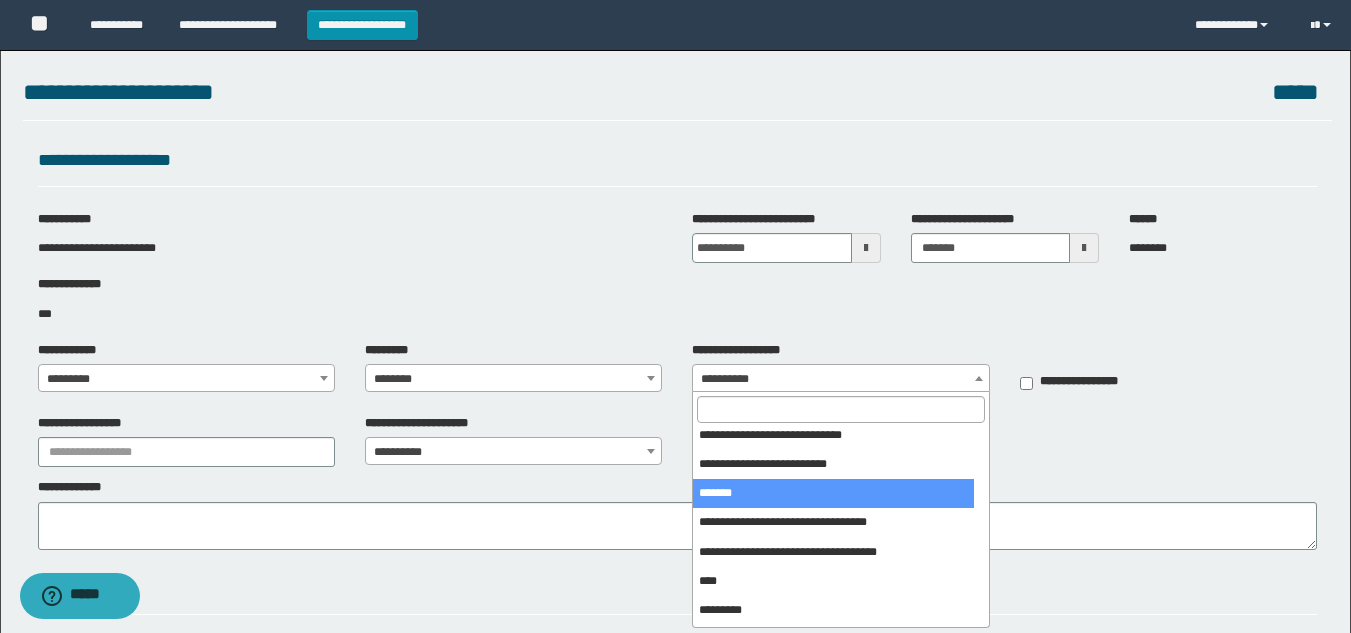 select on "***" 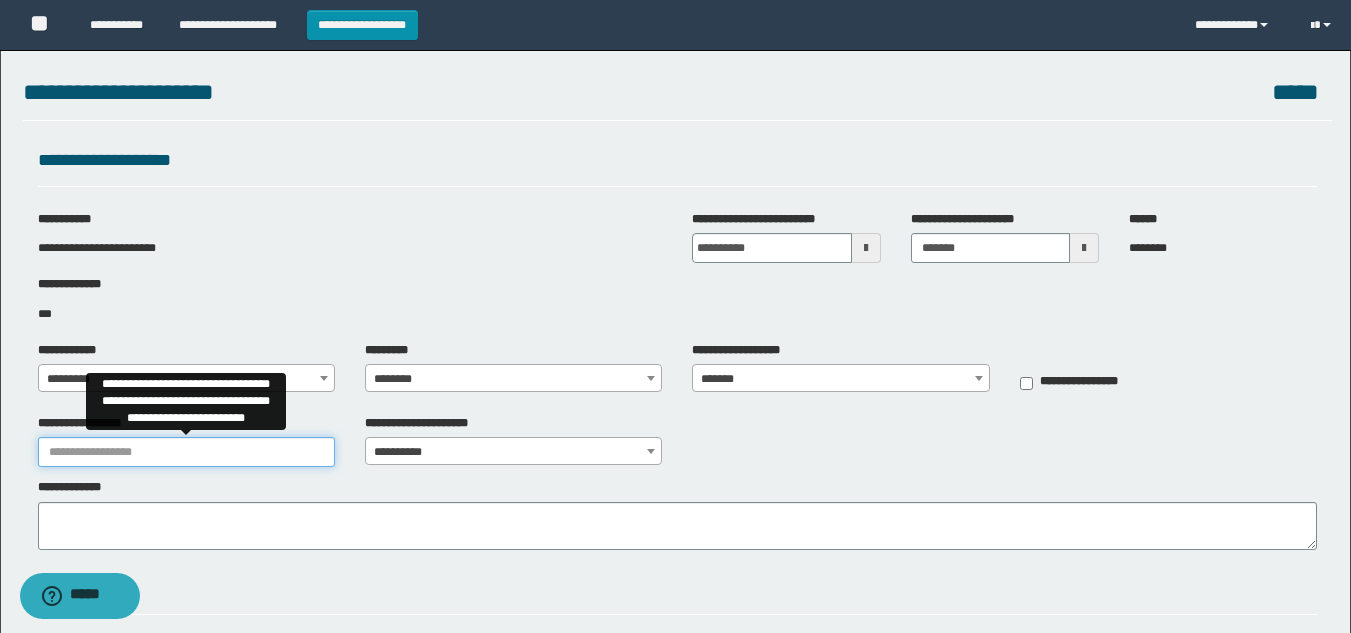 click on "**********" at bounding box center (186, 452) 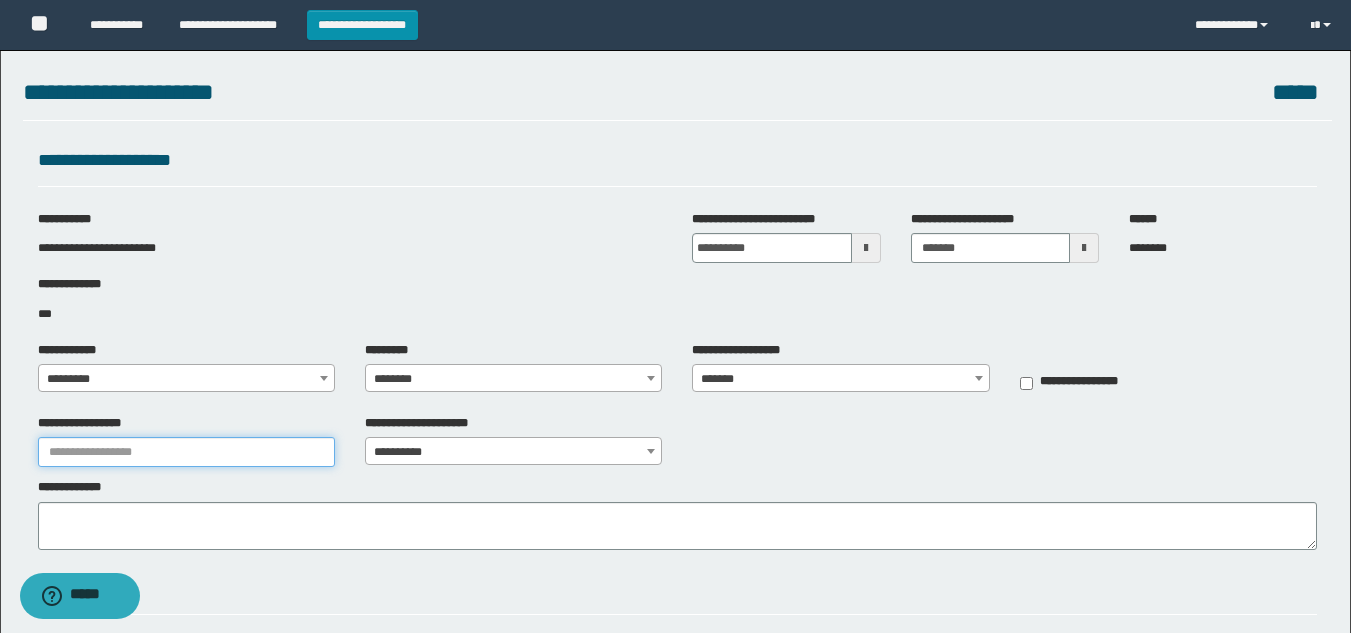 type on "***" 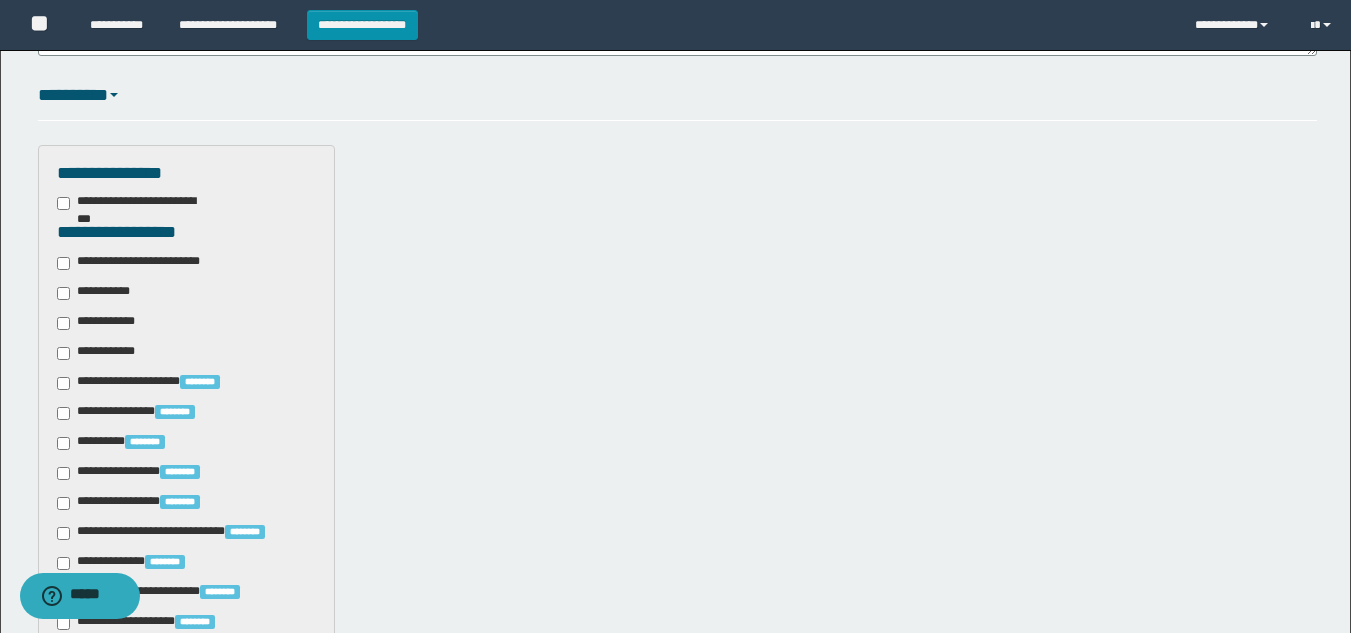 scroll, scrollTop: 534, scrollLeft: 0, axis: vertical 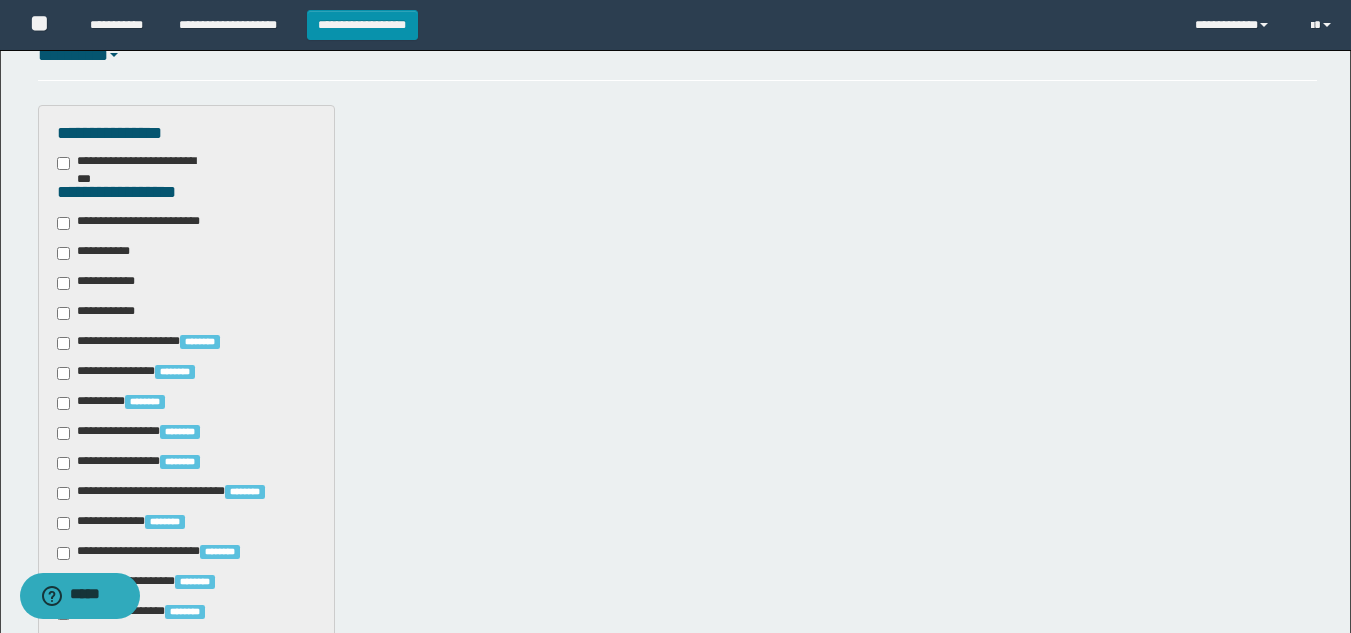 click on "**********" at bounding box center [143, 223] 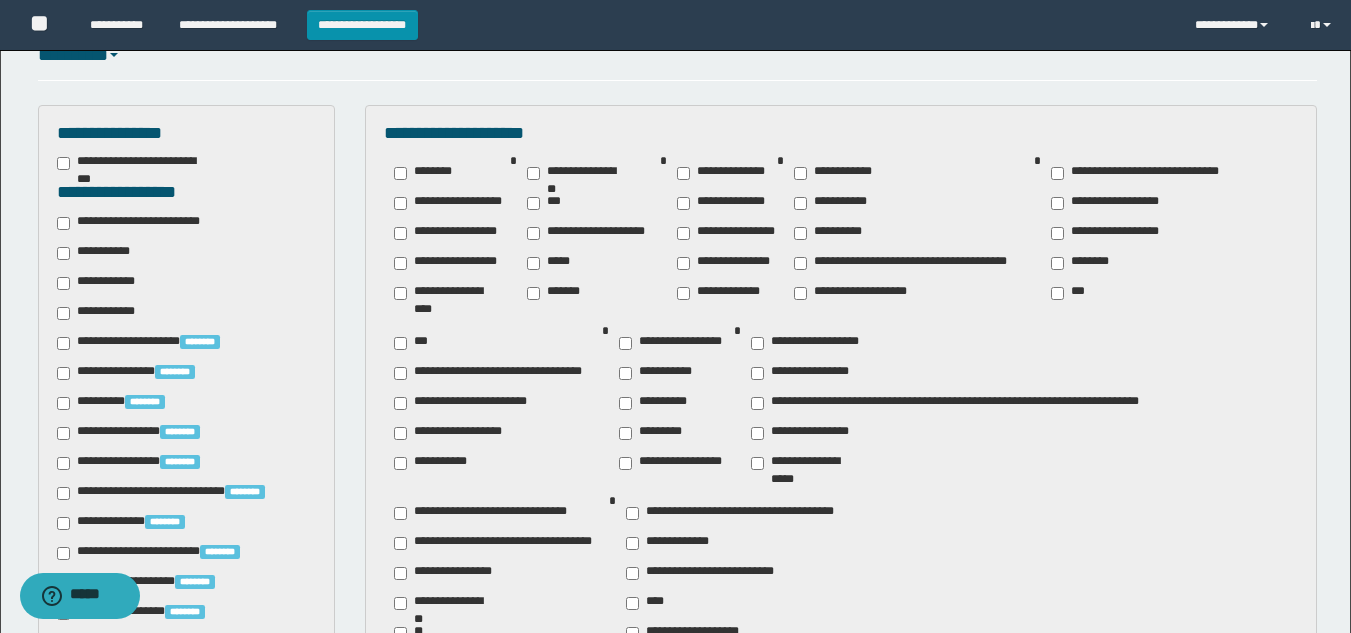 click on "**********" at bounding box center (498, 373) 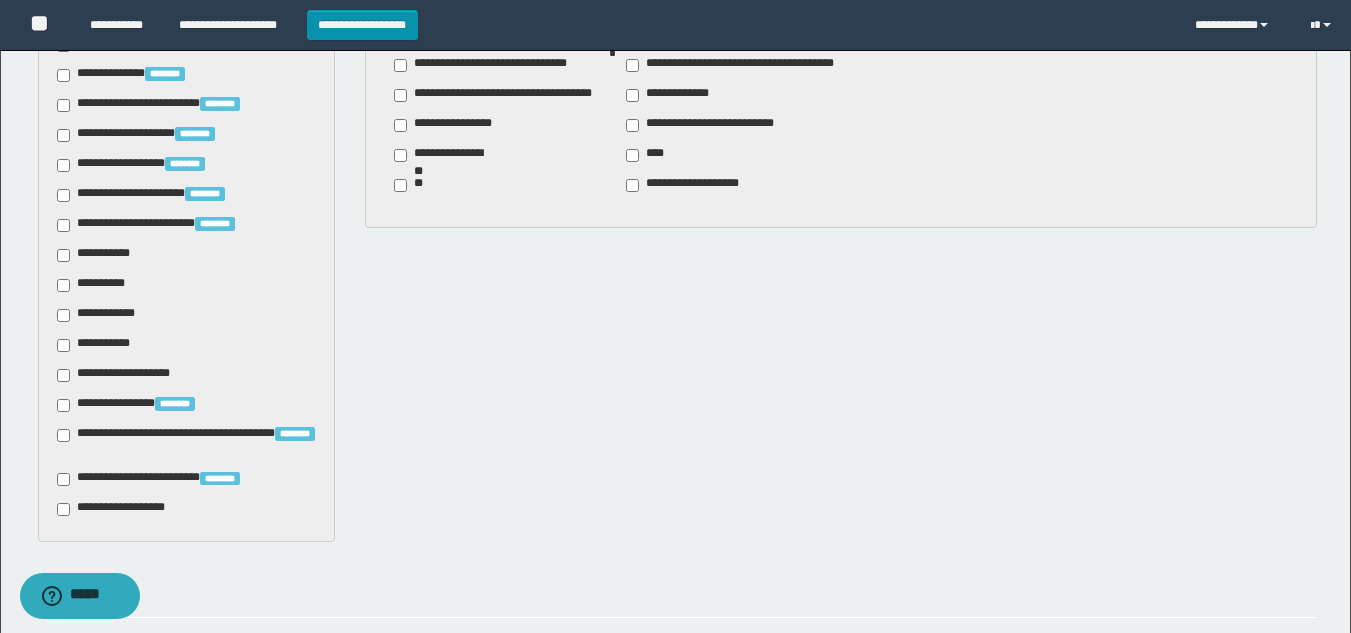 scroll, scrollTop: 989, scrollLeft: 0, axis: vertical 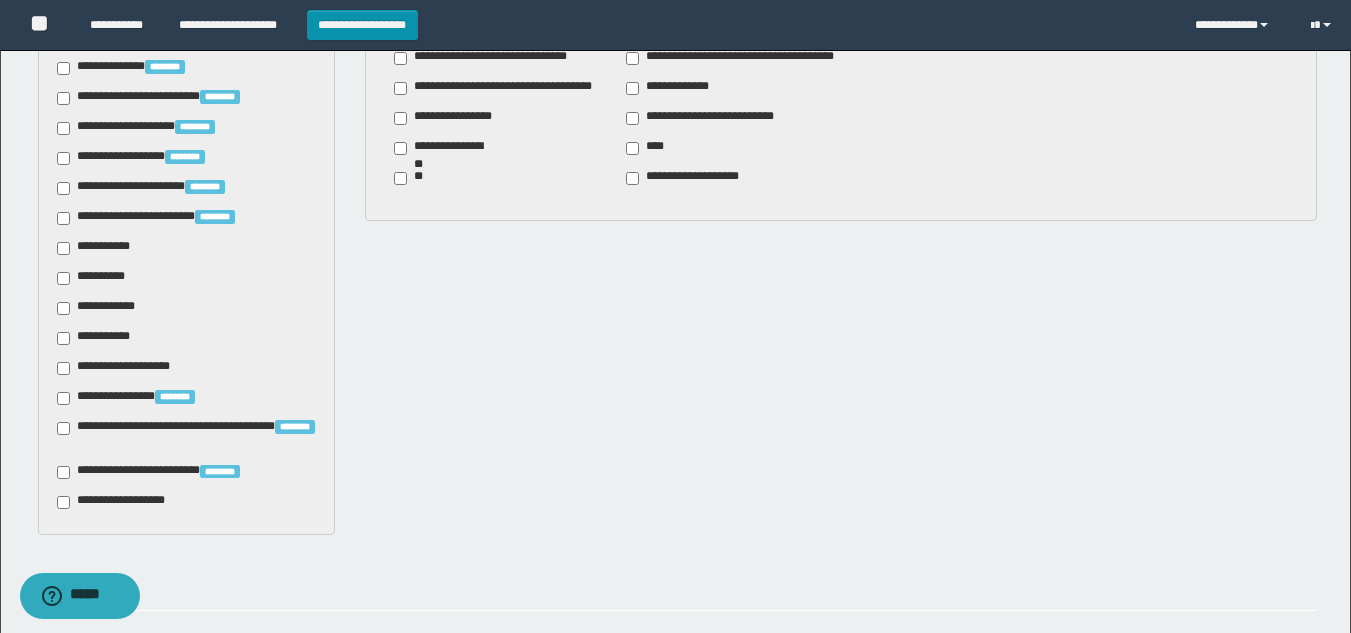 click on "**********" at bounding box center (97, 248) 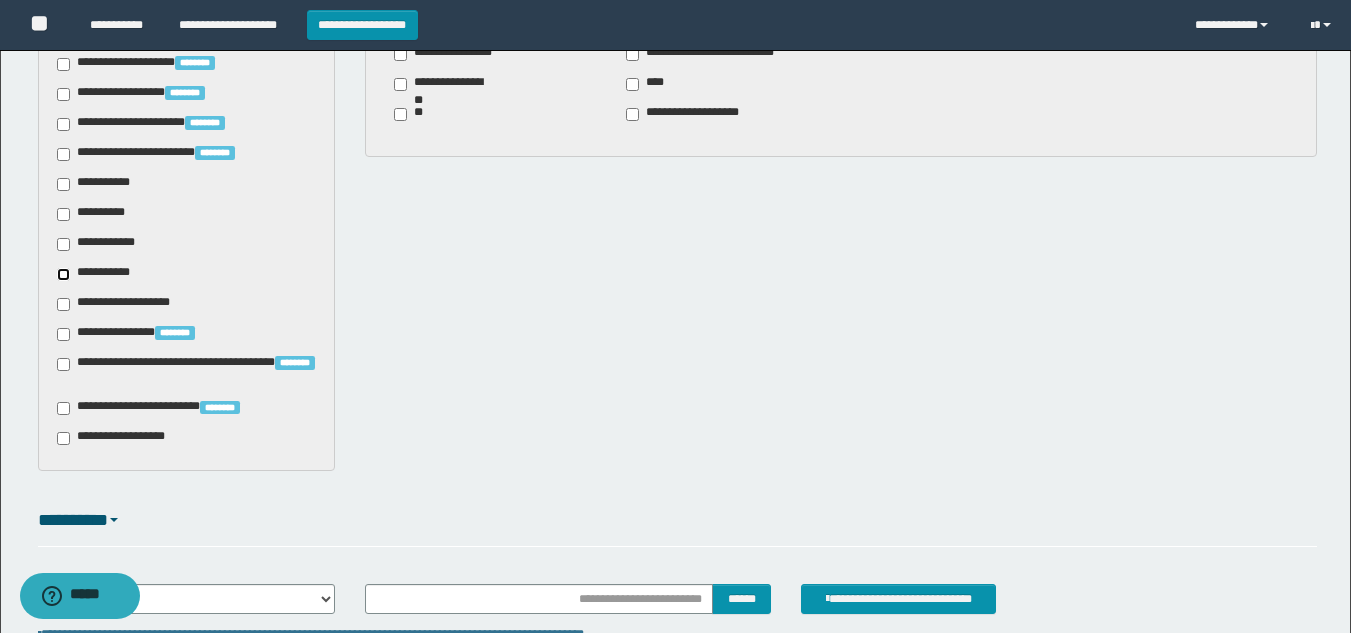 scroll, scrollTop: 1211, scrollLeft: 0, axis: vertical 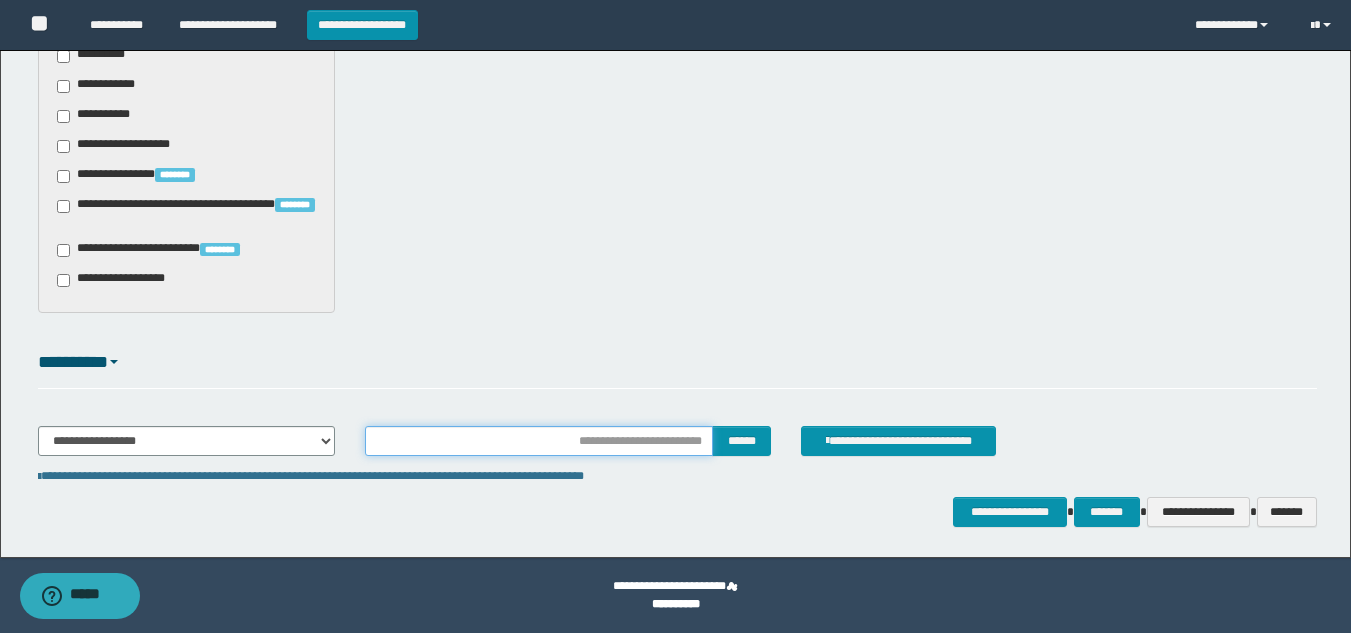 click at bounding box center (539, 441) 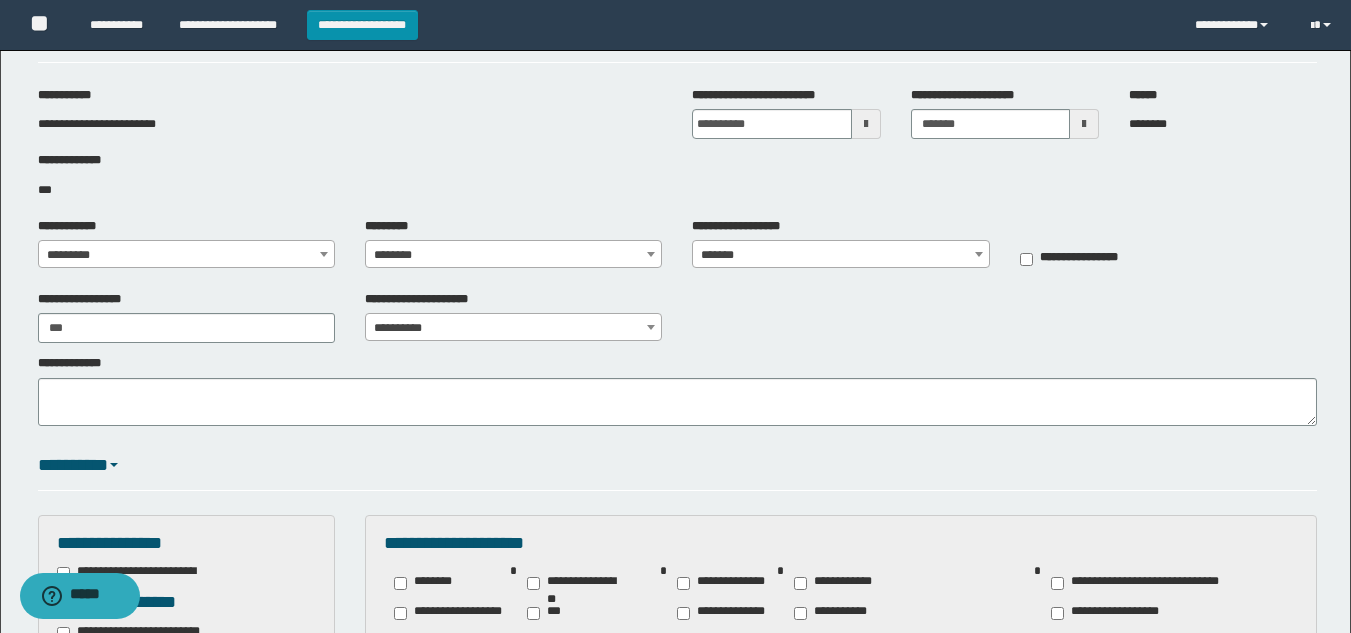 scroll, scrollTop: 117, scrollLeft: 0, axis: vertical 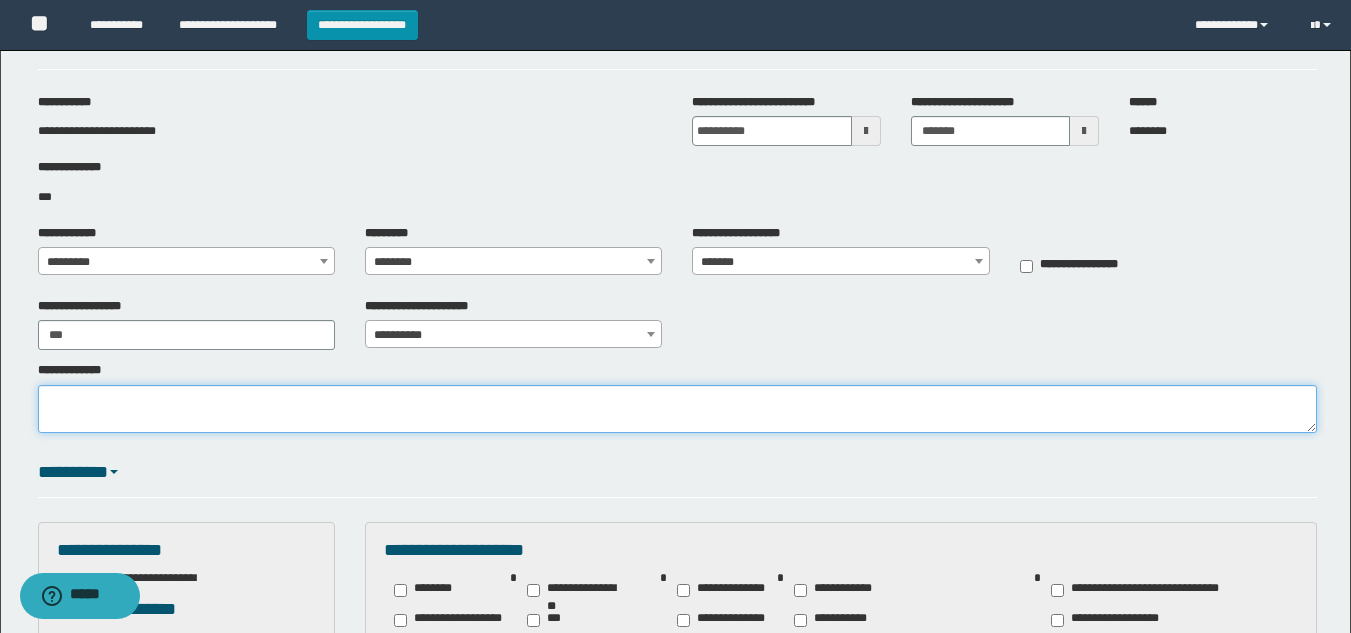 click on "**********" at bounding box center (677, 409) 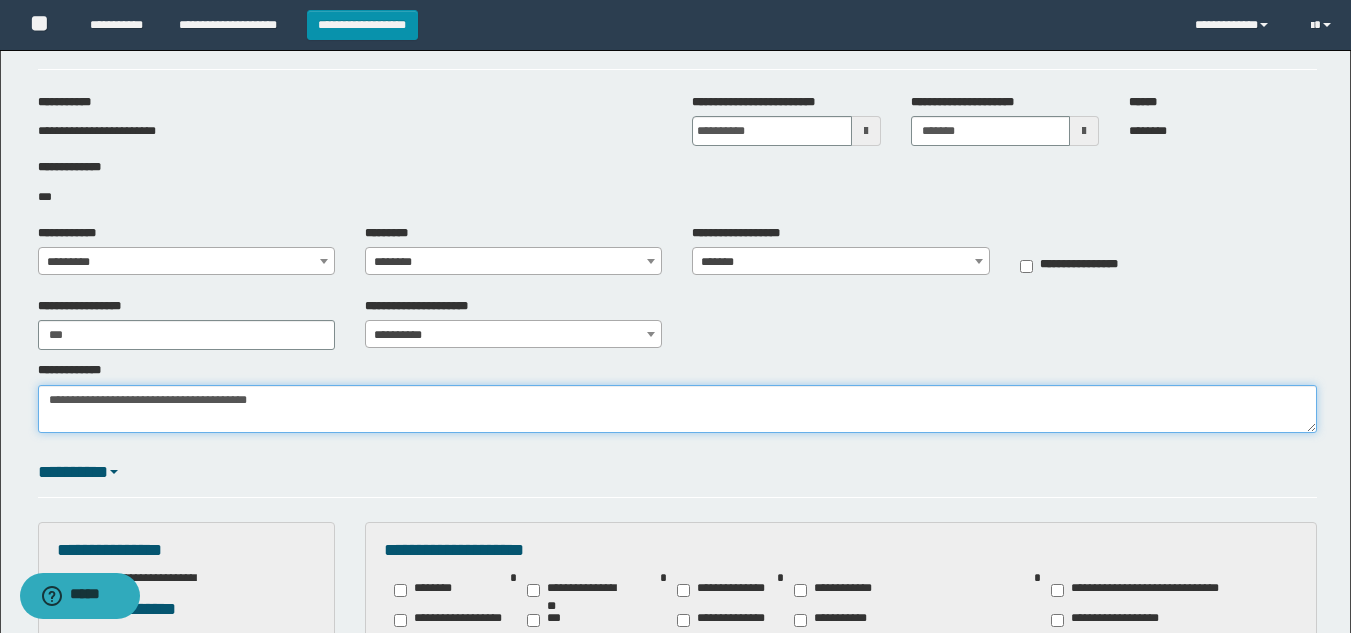 click on "**********" at bounding box center [677, 409] 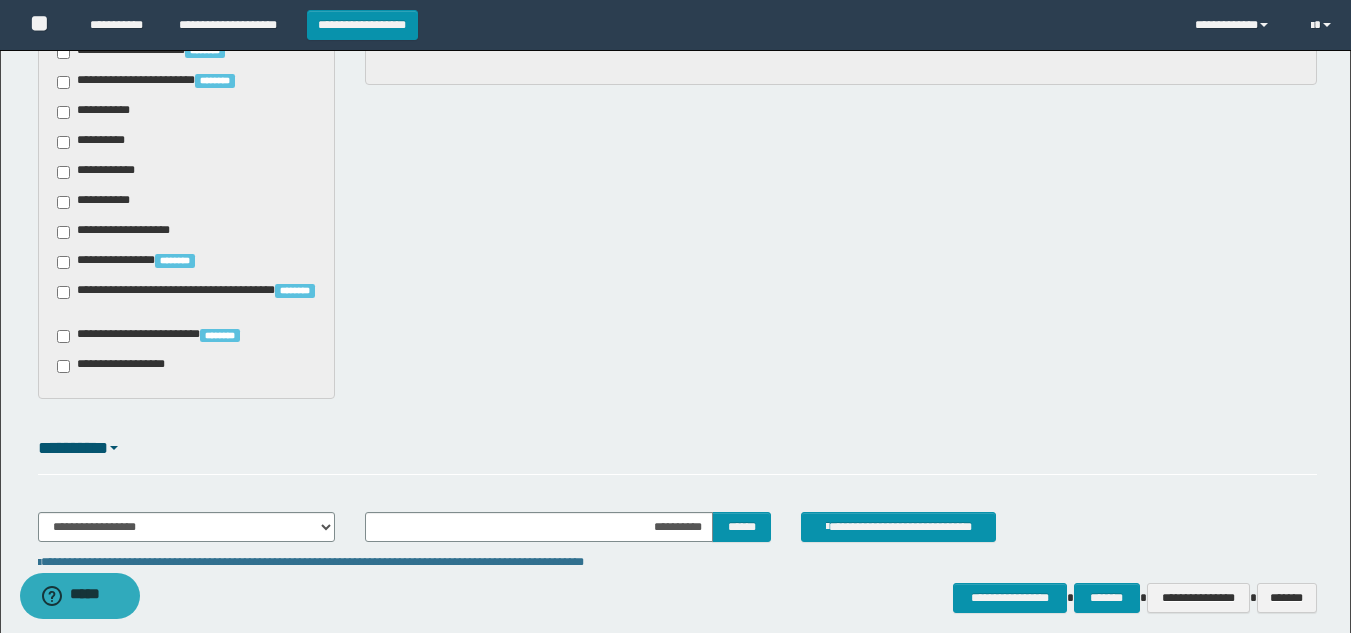 scroll, scrollTop: 1211, scrollLeft: 0, axis: vertical 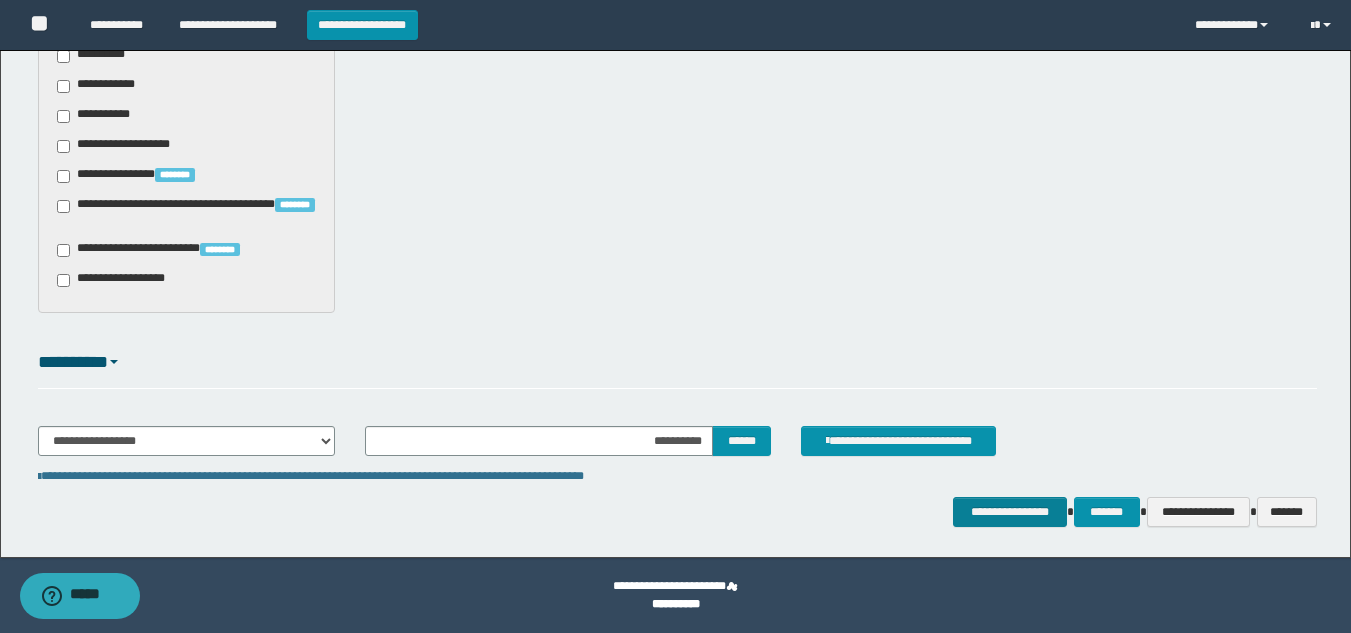 type on "**********" 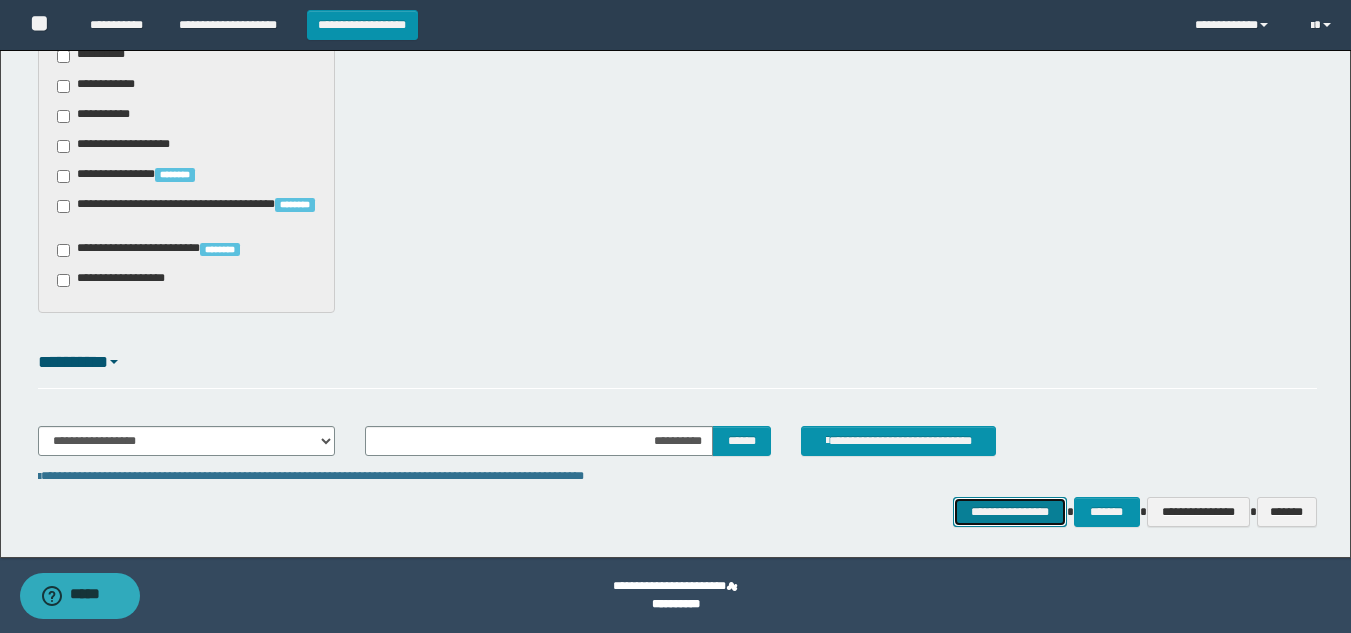click on "**********" at bounding box center [1009, 512] 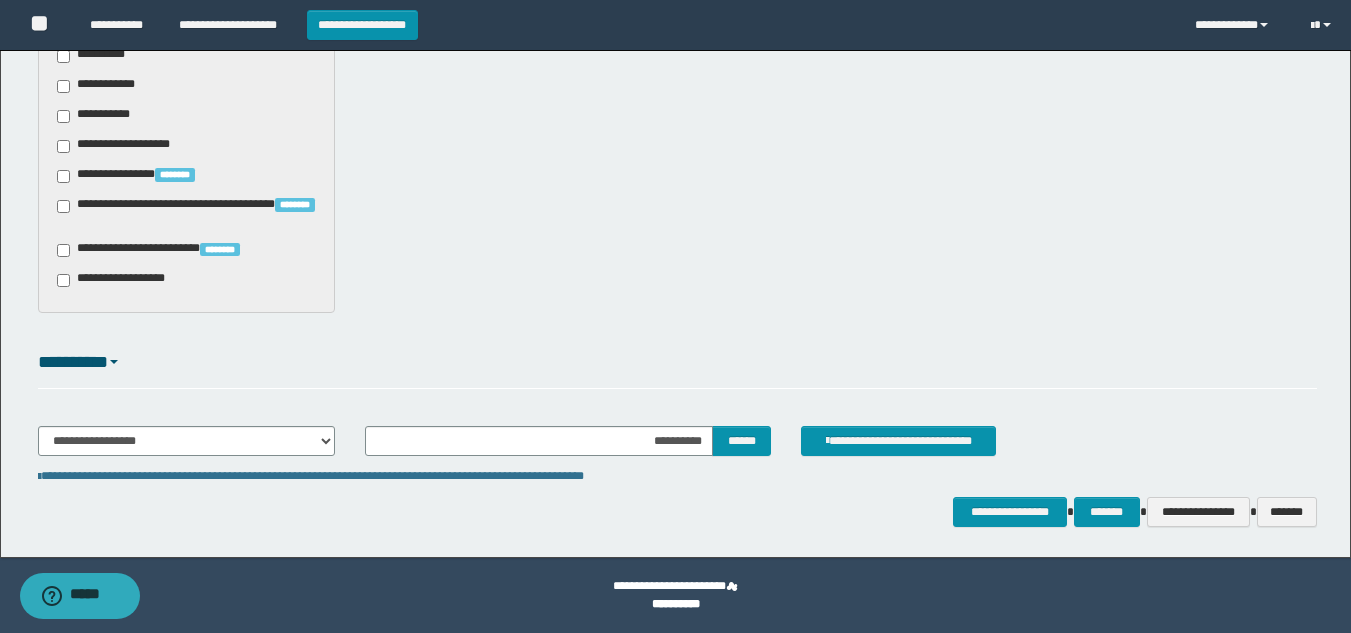 scroll, scrollTop: 1208, scrollLeft: 0, axis: vertical 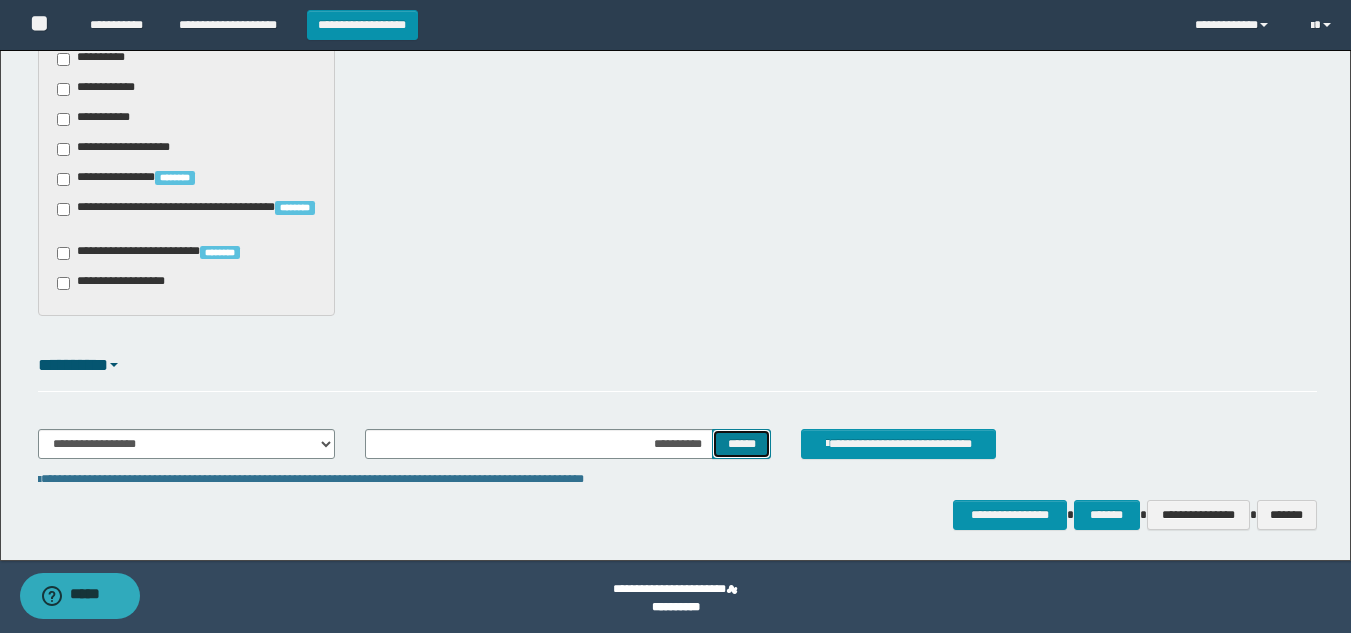 click on "******" at bounding box center (741, 444) 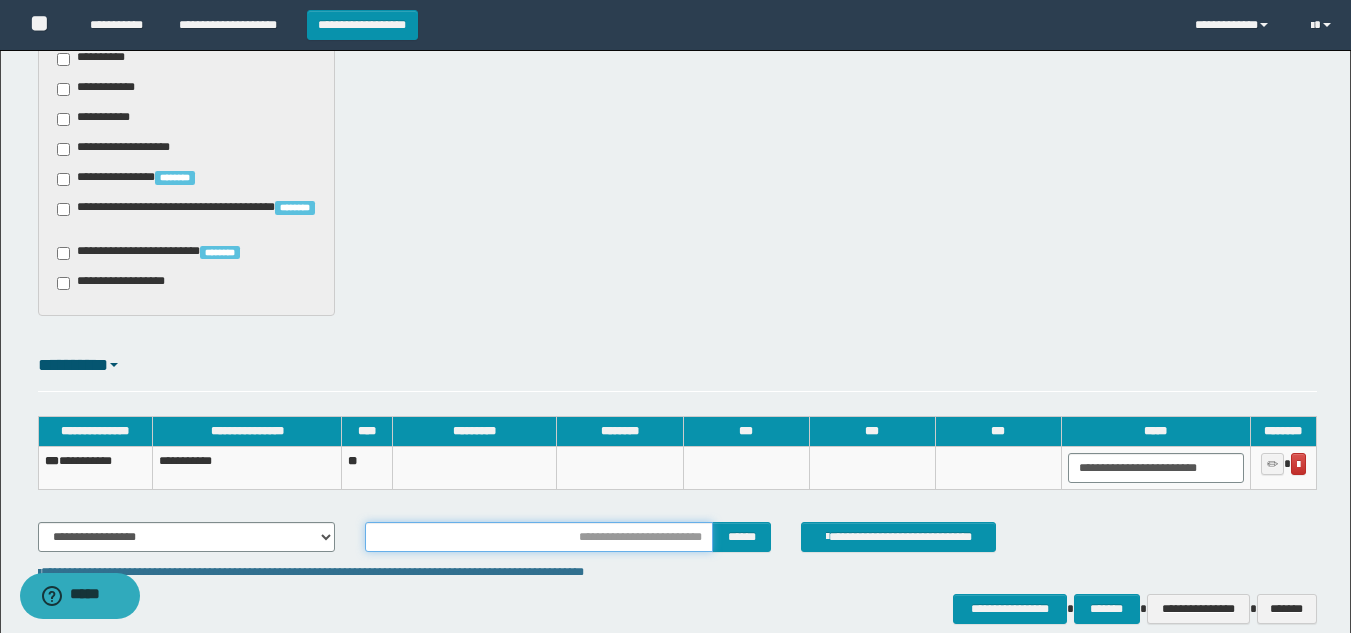 click at bounding box center [539, 537] 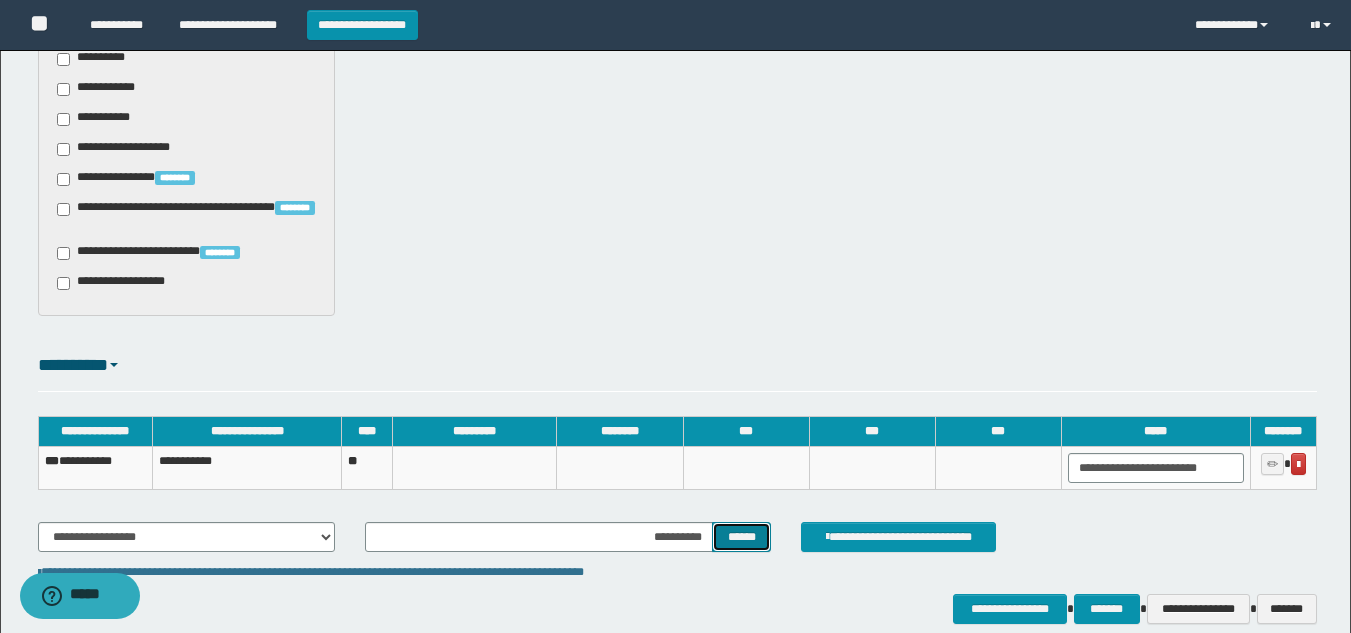 click on "******" at bounding box center (741, 537) 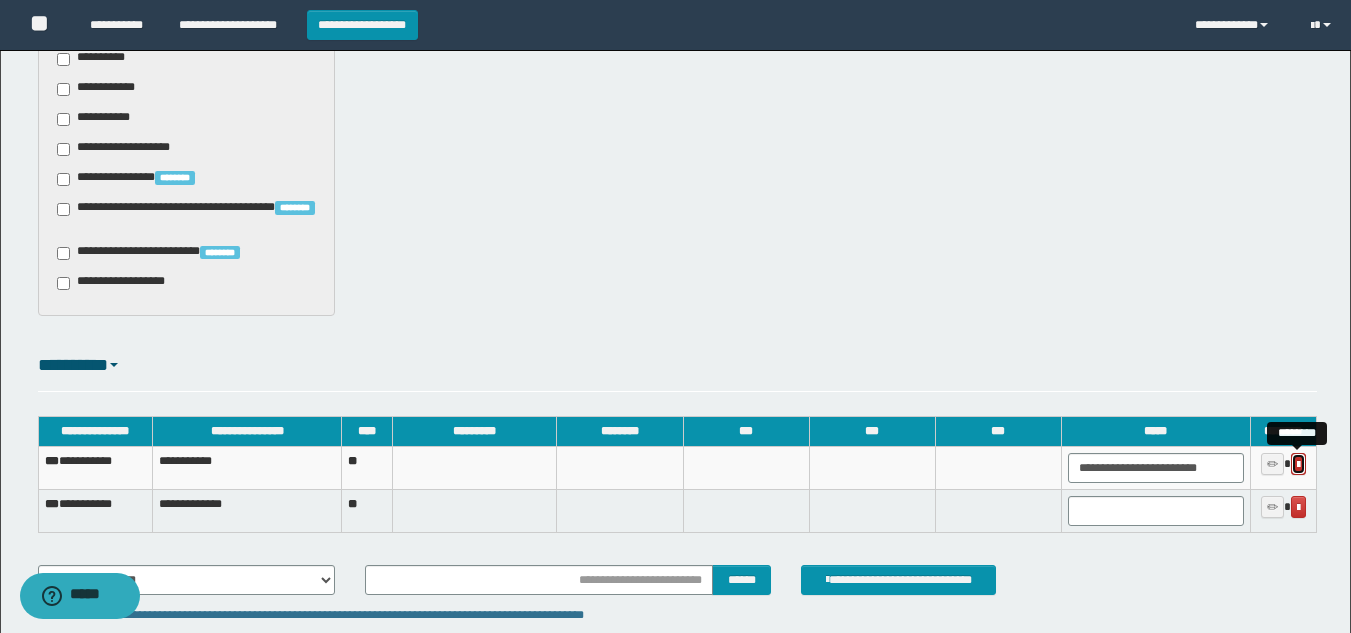 click at bounding box center (1298, 465) 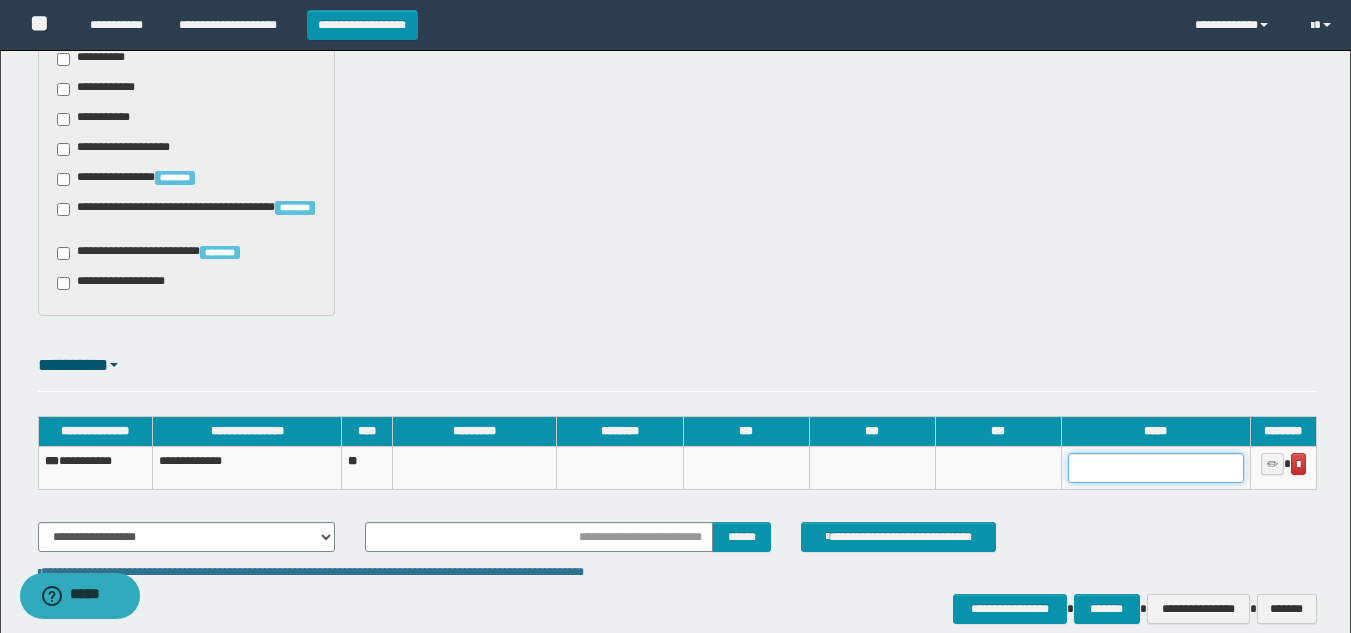 click at bounding box center [1156, 468] 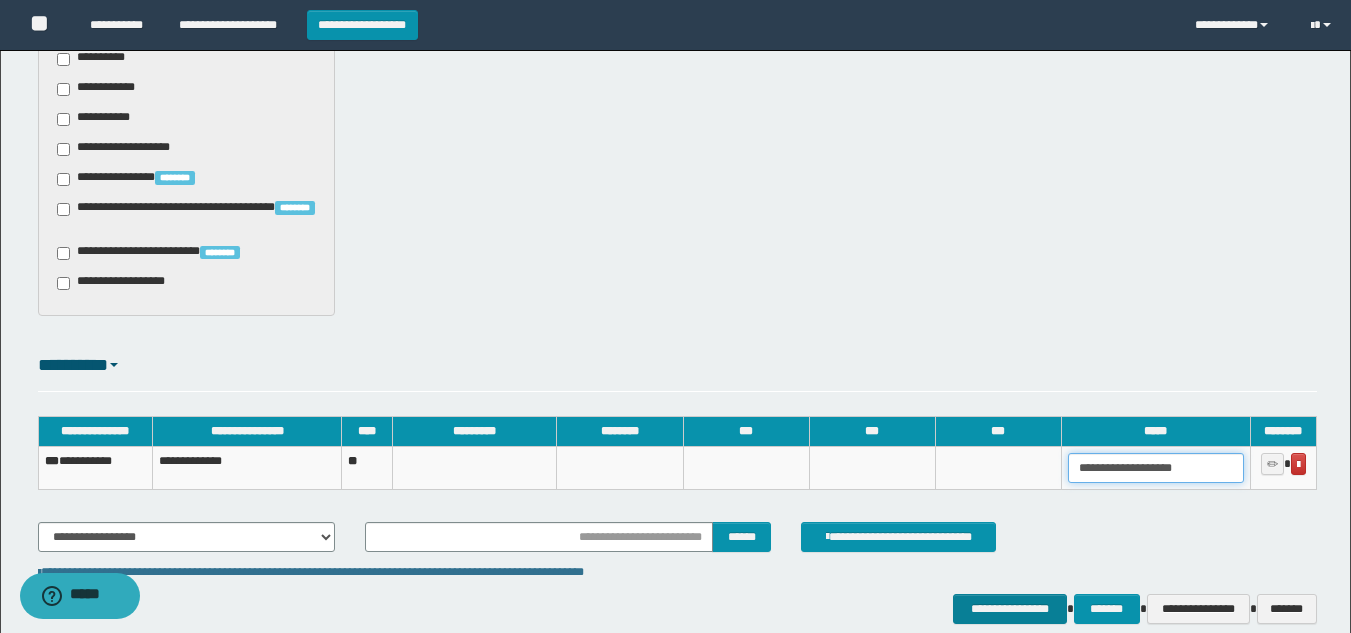 type on "**********" 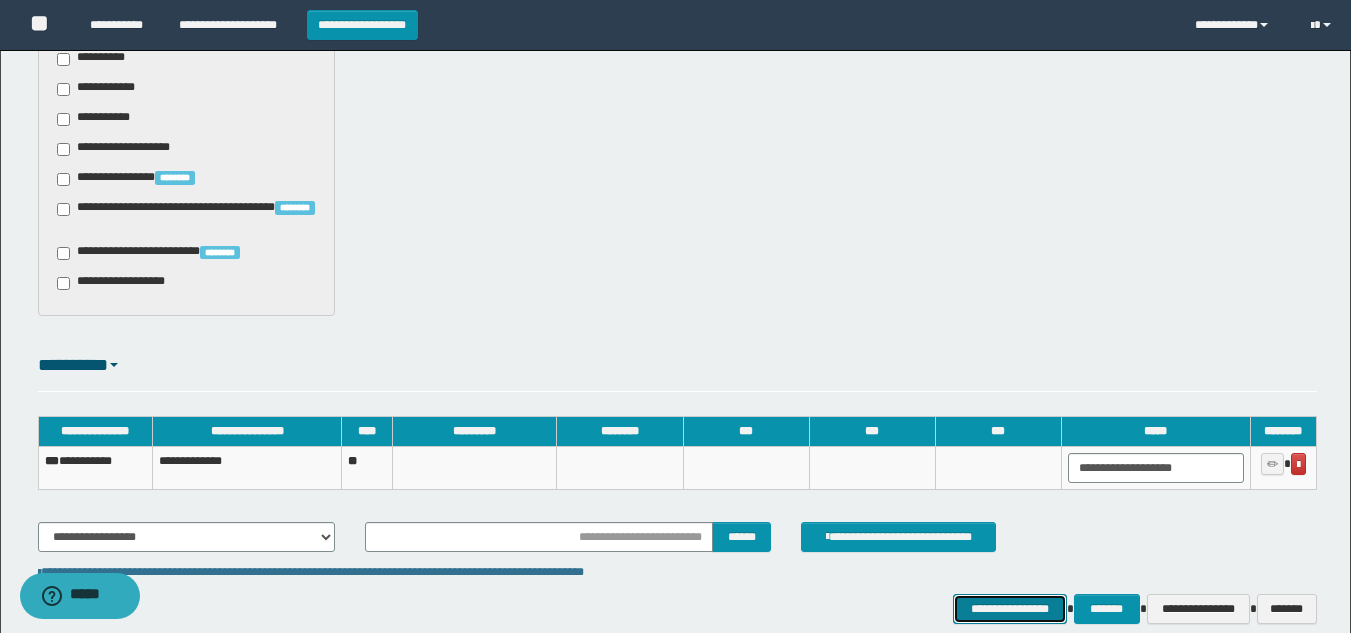 click on "**********" at bounding box center (1009, 609) 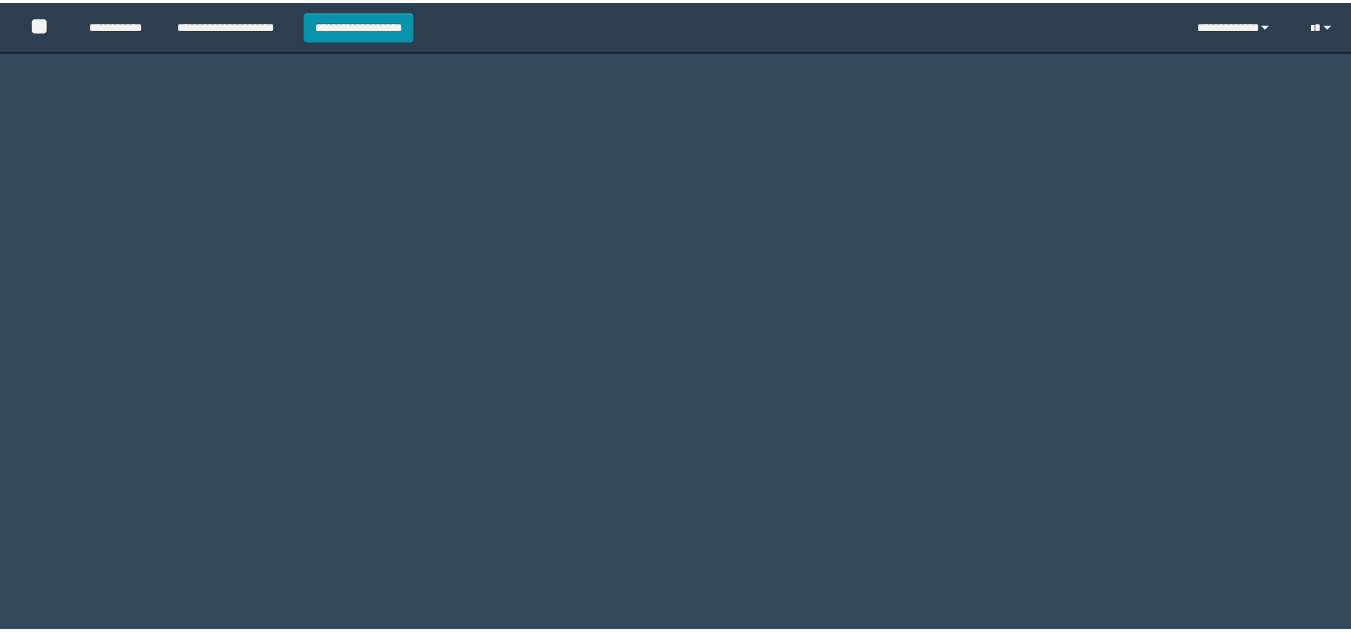scroll, scrollTop: 0, scrollLeft: 0, axis: both 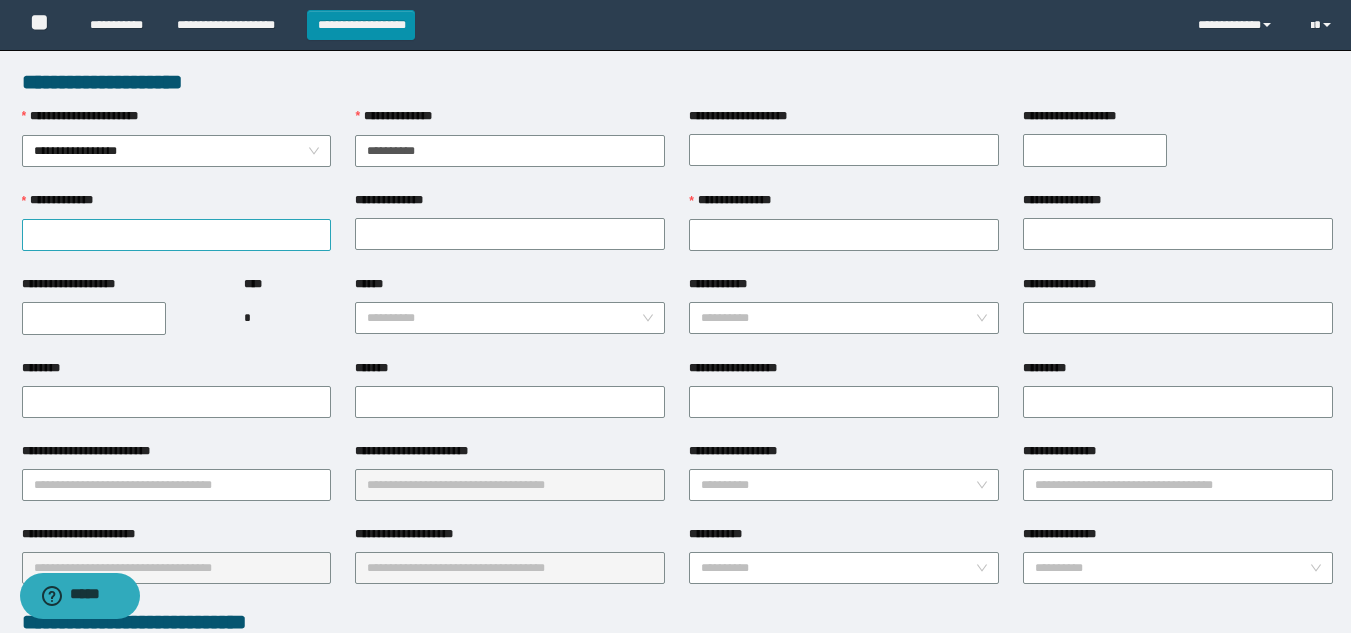 type on "**********" 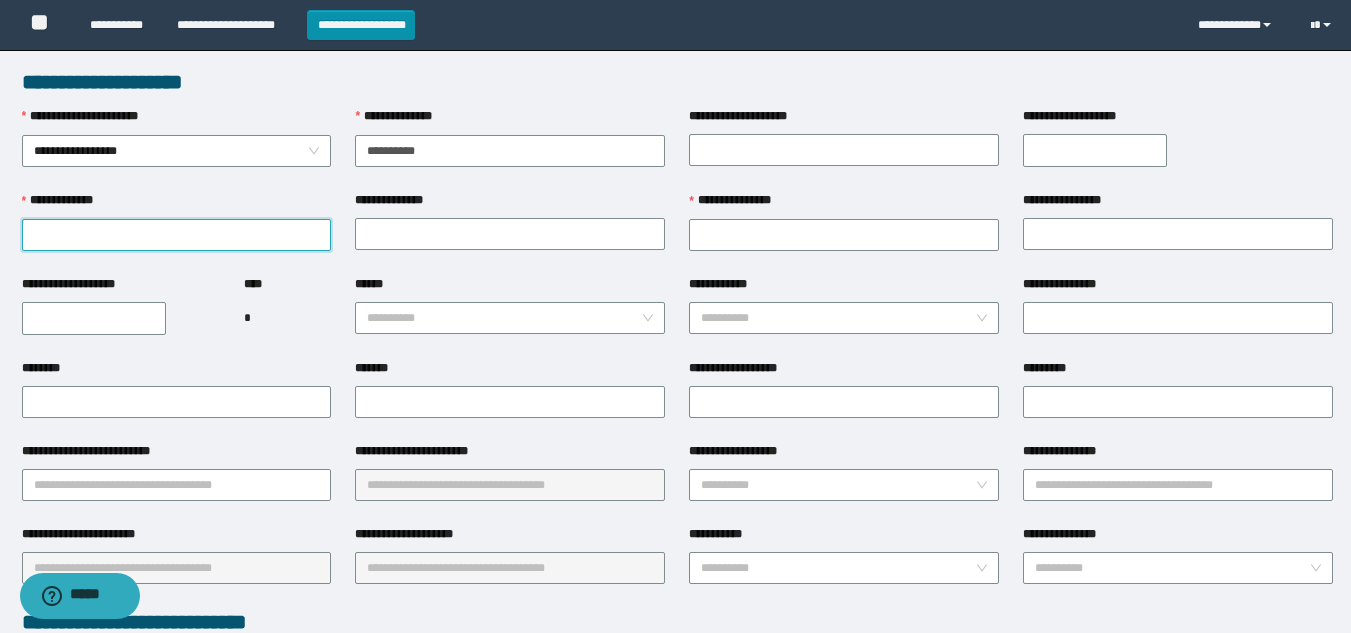 click on "**********" at bounding box center [177, 235] 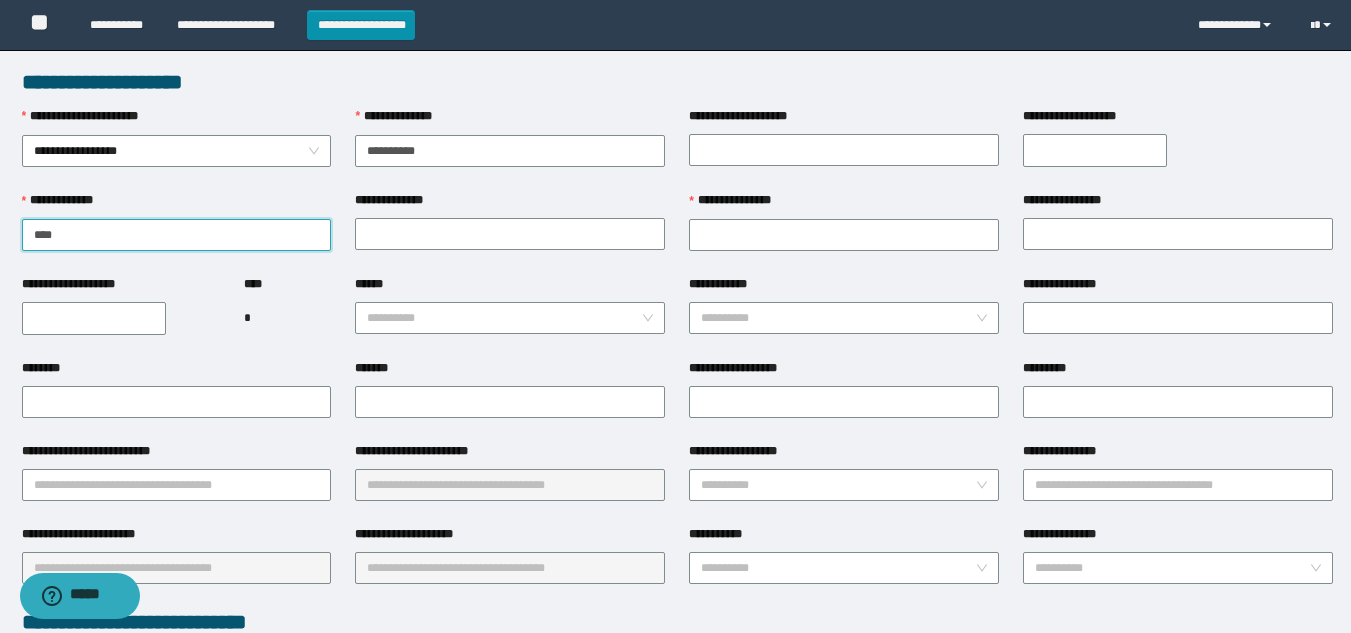 type on "****" 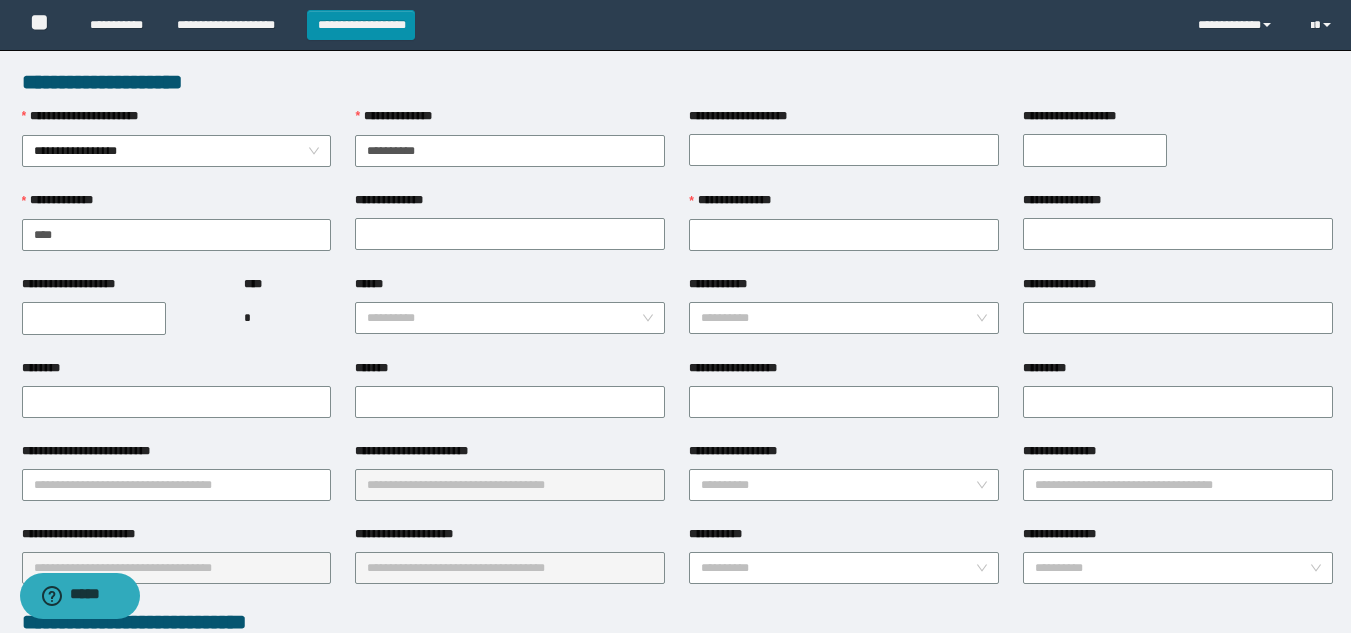 click on "**********" at bounding box center [121, 317] 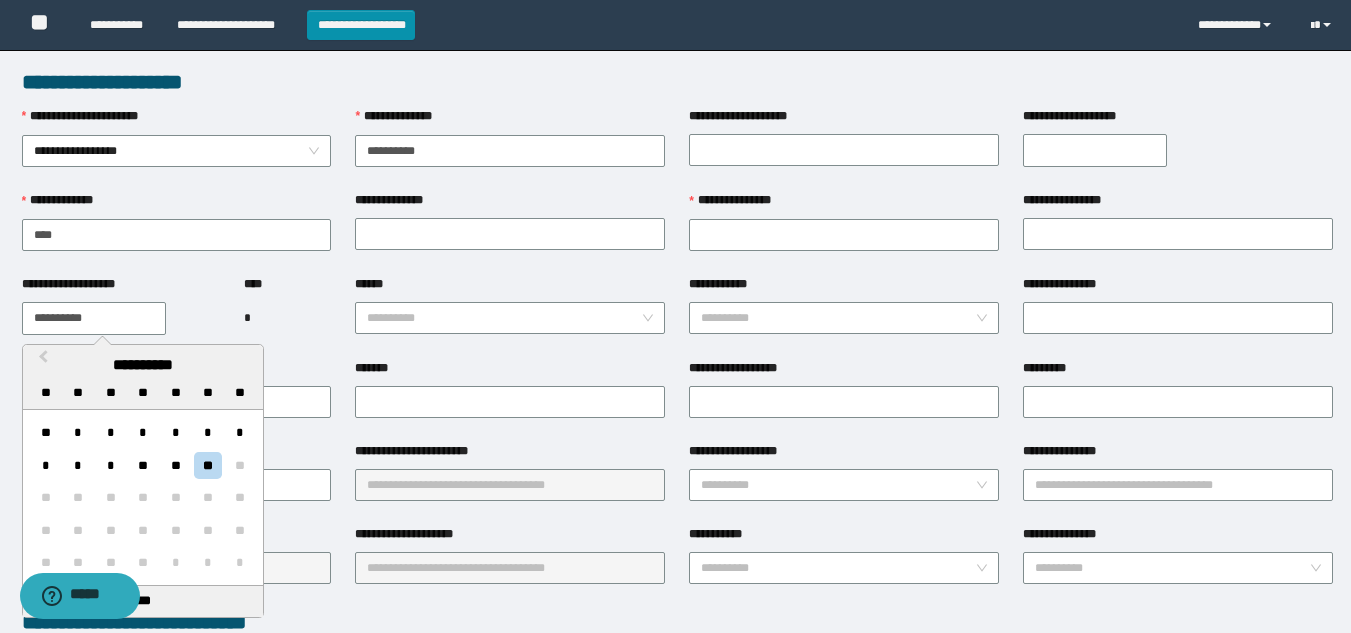 click on "**********" at bounding box center (94, 318) 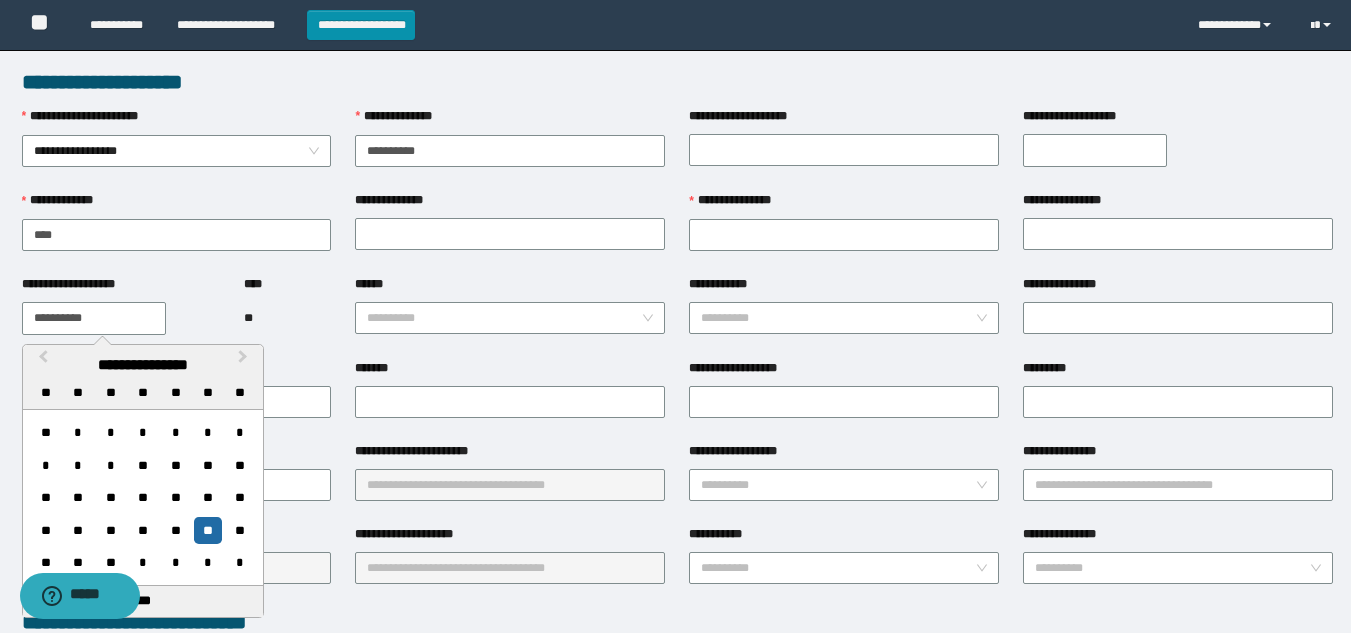 type on "**********" 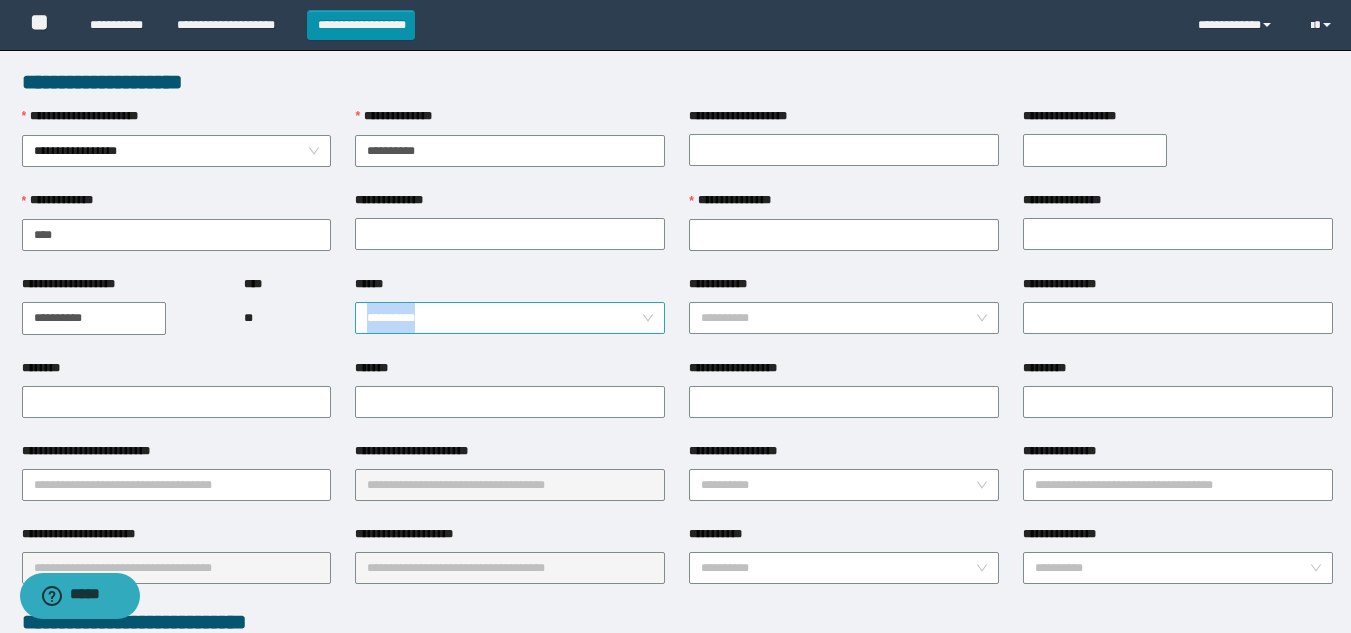 drag, startPoint x: 553, startPoint y: 353, endPoint x: 558, endPoint y: 308, distance: 45.276924 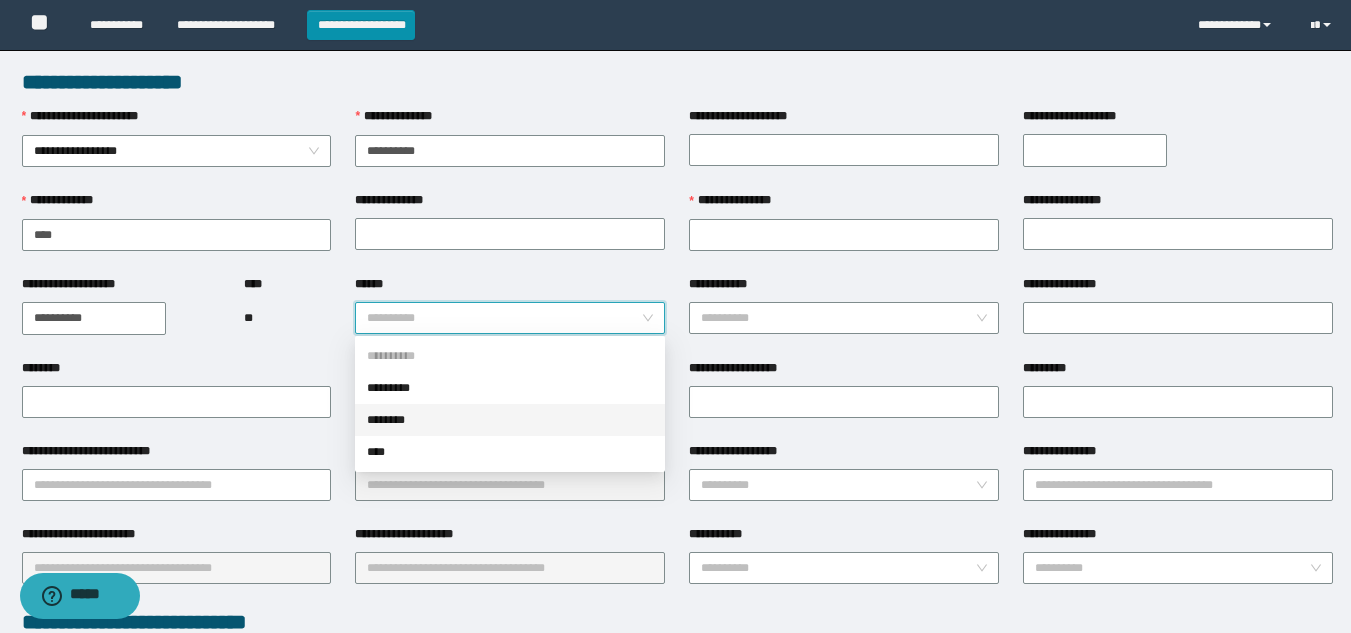 click on "********" at bounding box center (510, 420) 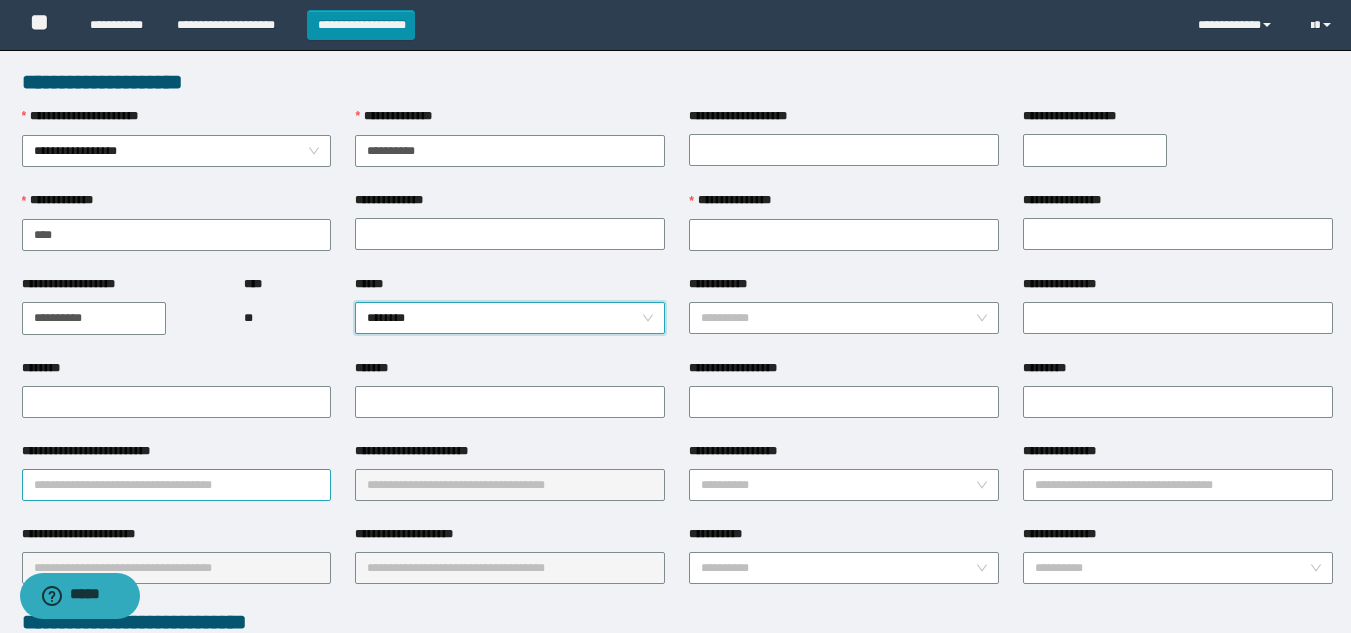 click on "**********" at bounding box center (177, 485) 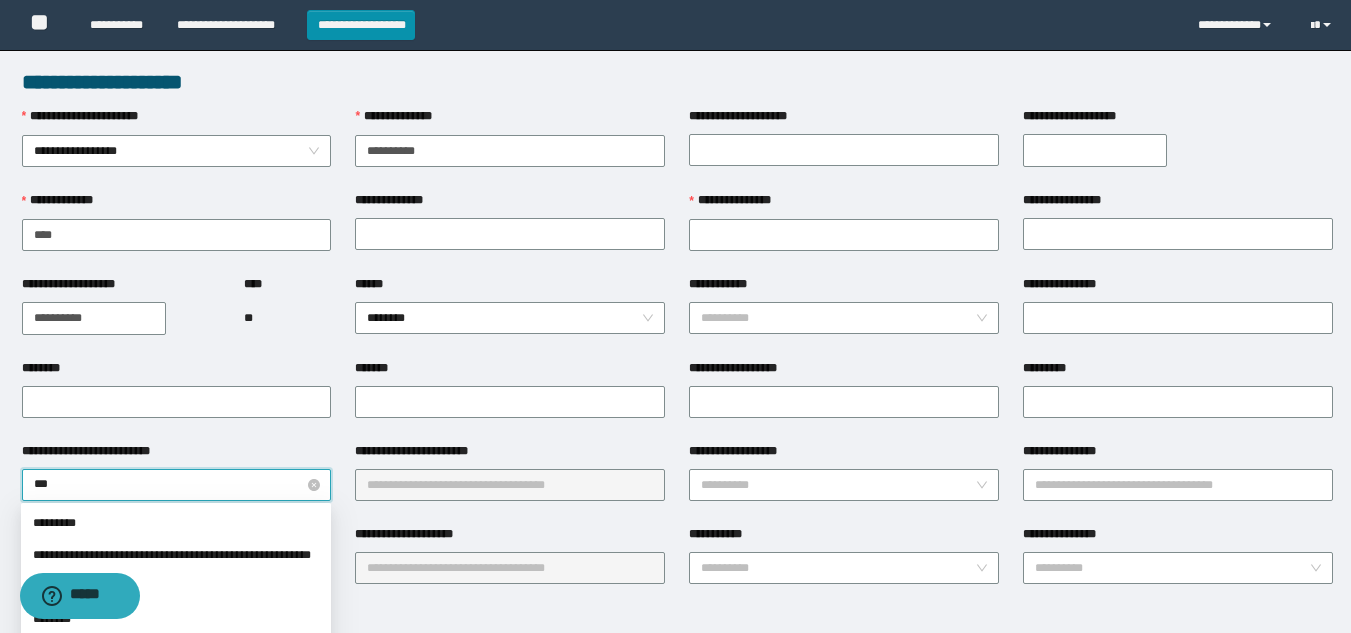 type on "****" 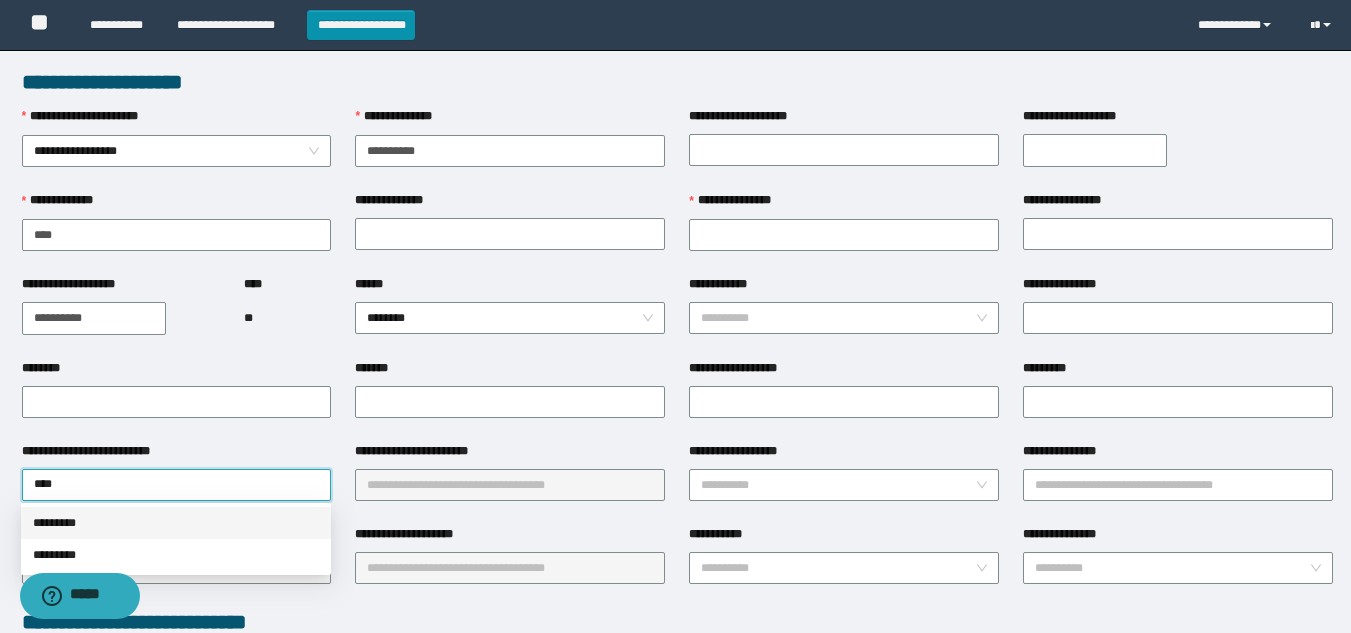 click on "*********" at bounding box center (176, 523) 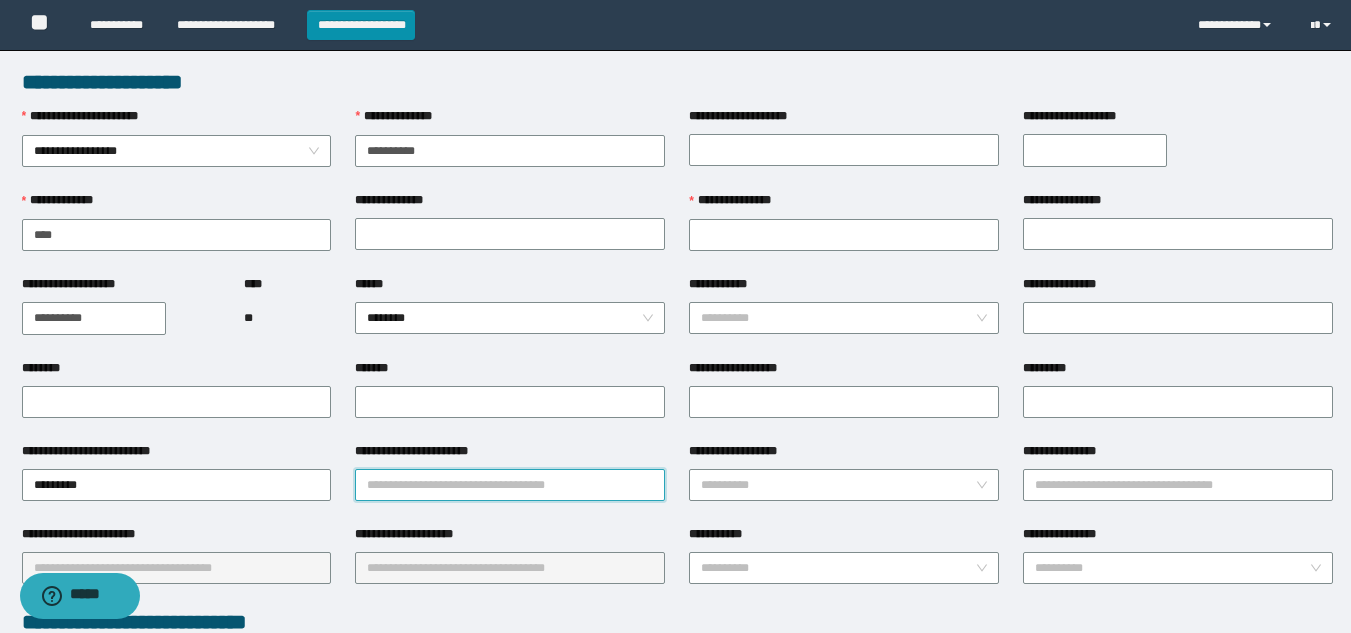 click on "**********" at bounding box center (510, 485) 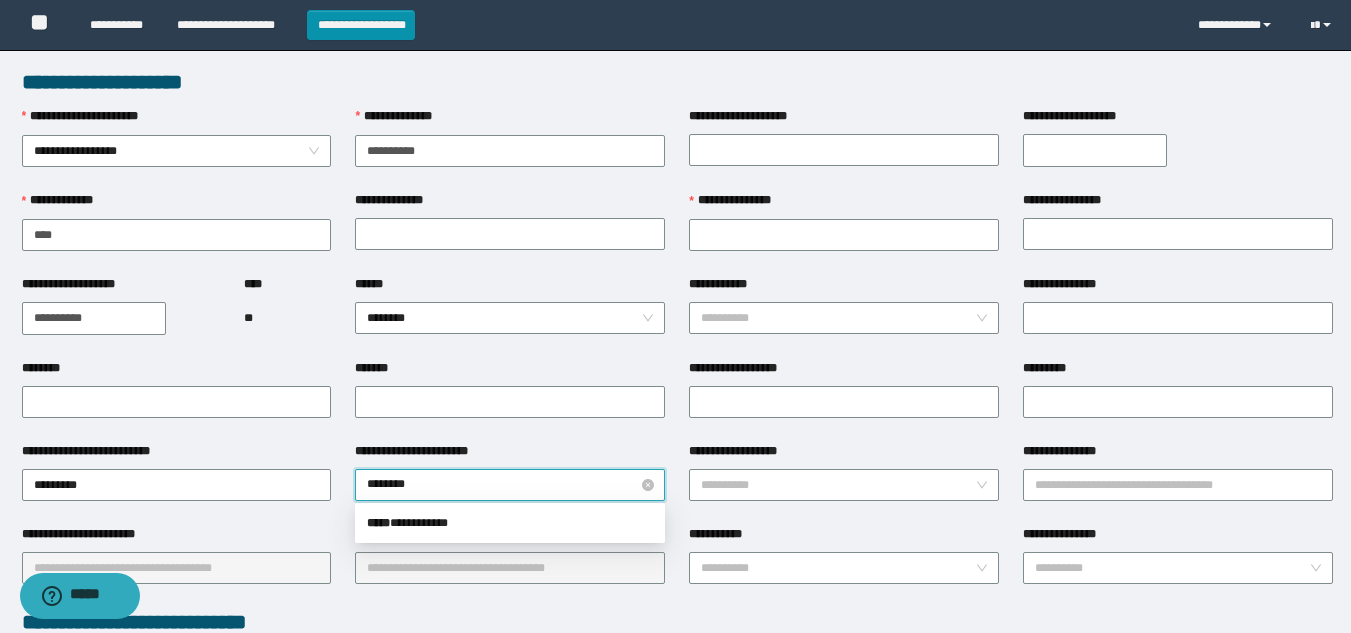 type on "*********" 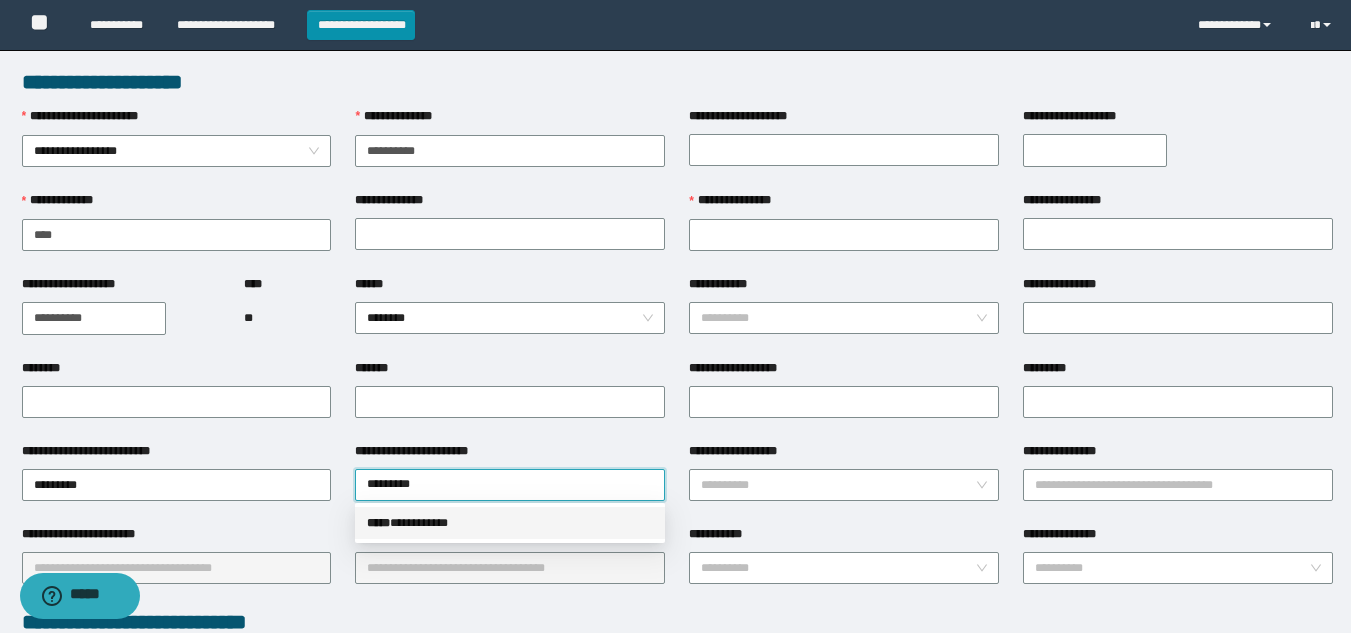 click on "***** * *********" at bounding box center (510, 523) 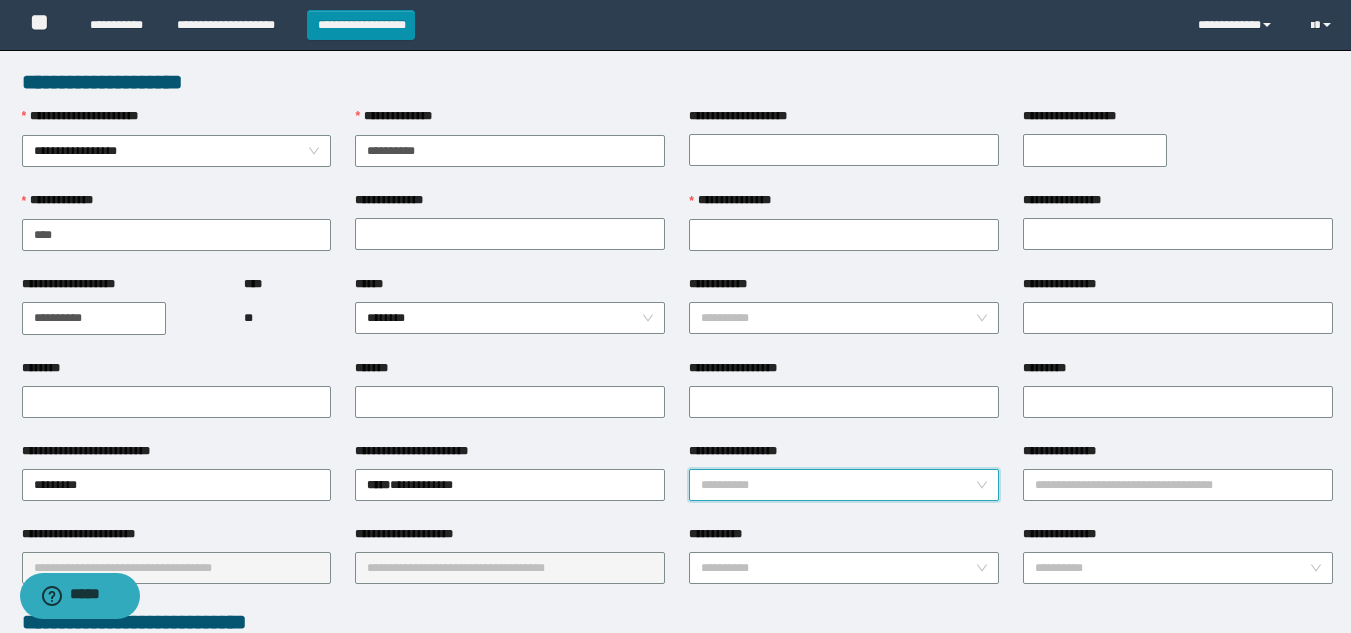 click on "**********" at bounding box center (838, 485) 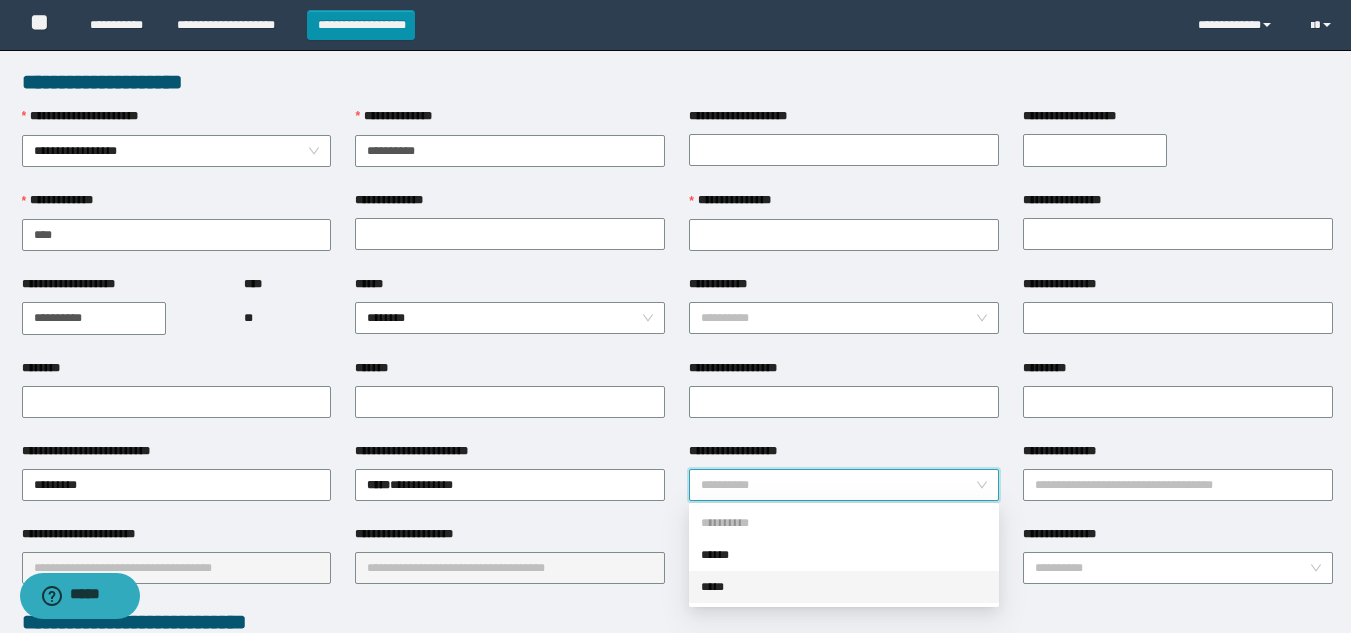 click on "*****" at bounding box center [844, 587] 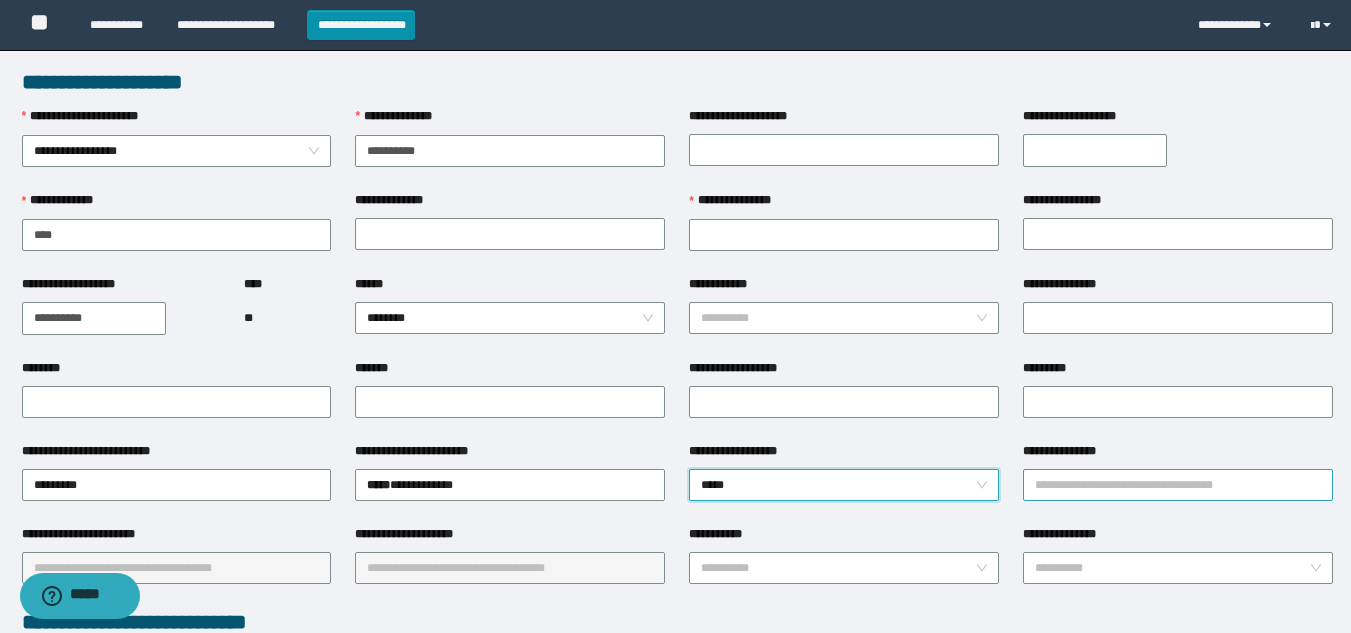 click on "**********" at bounding box center (1178, 485) 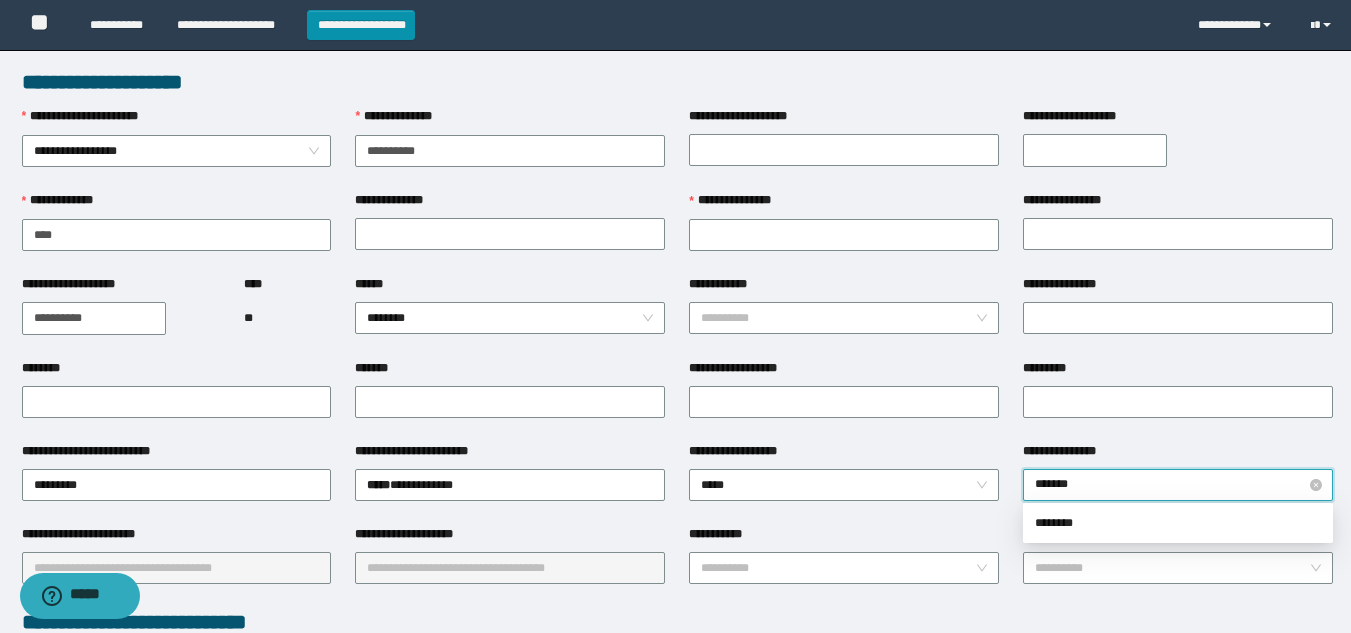 type on "********" 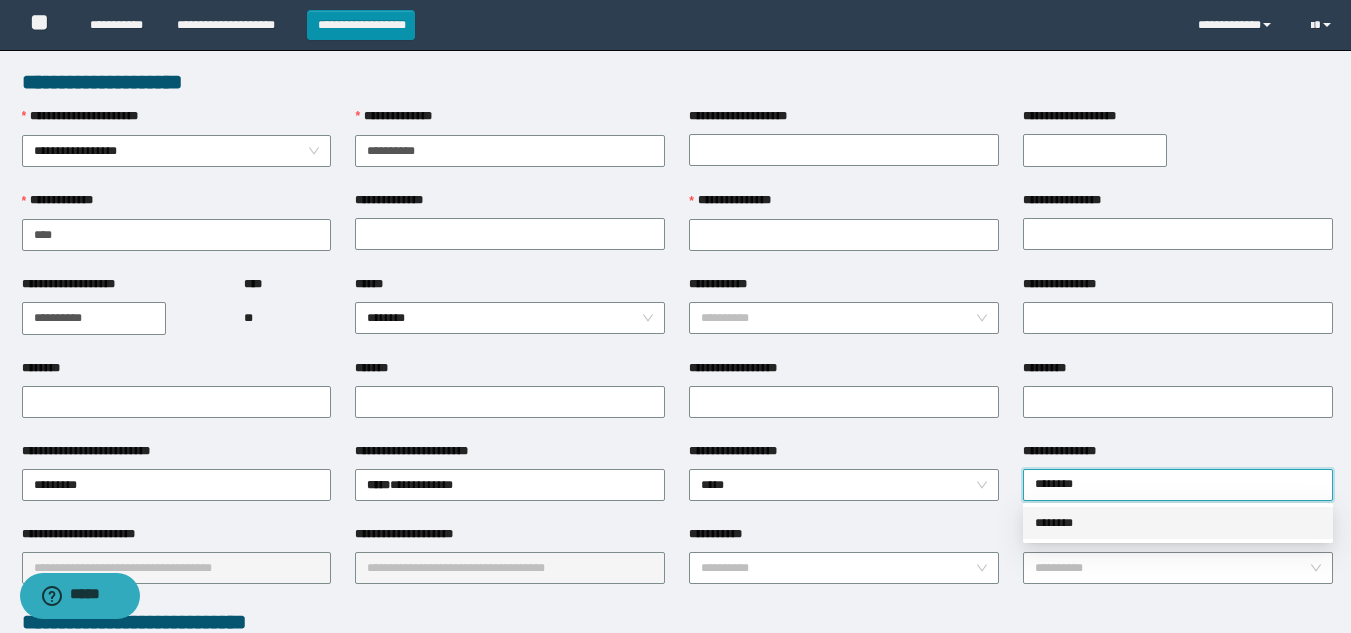 click on "********" at bounding box center (1178, 523) 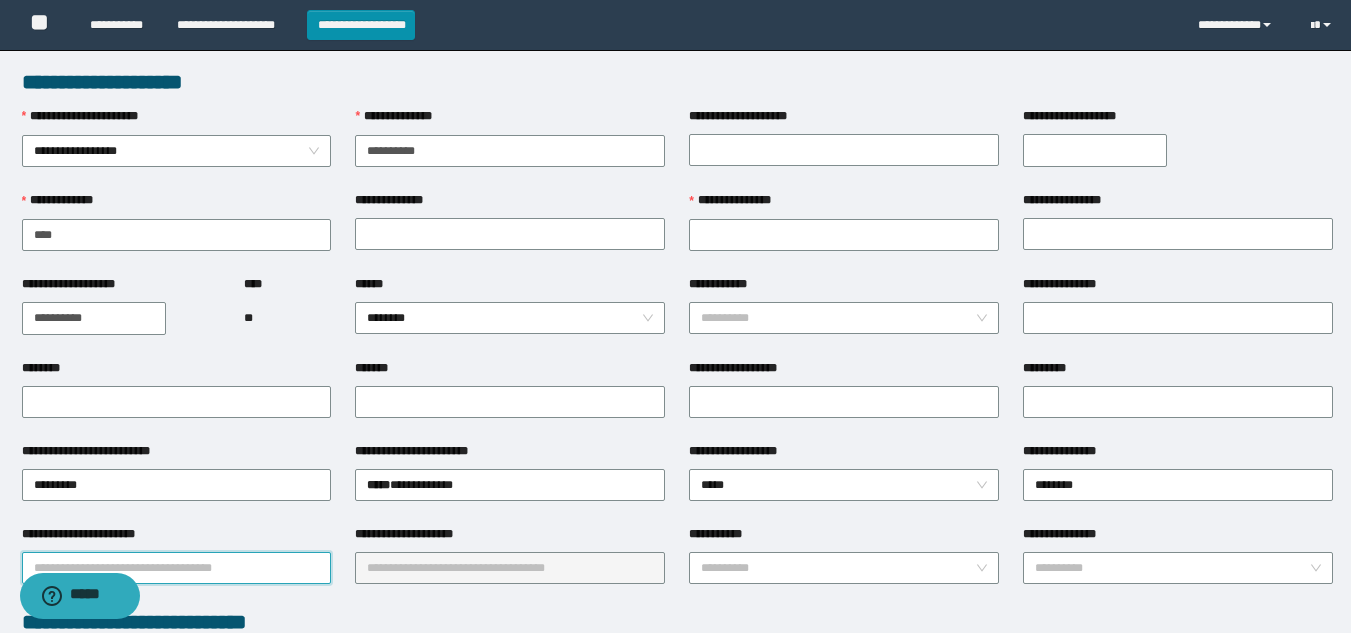 click on "**********" at bounding box center [177, 568] 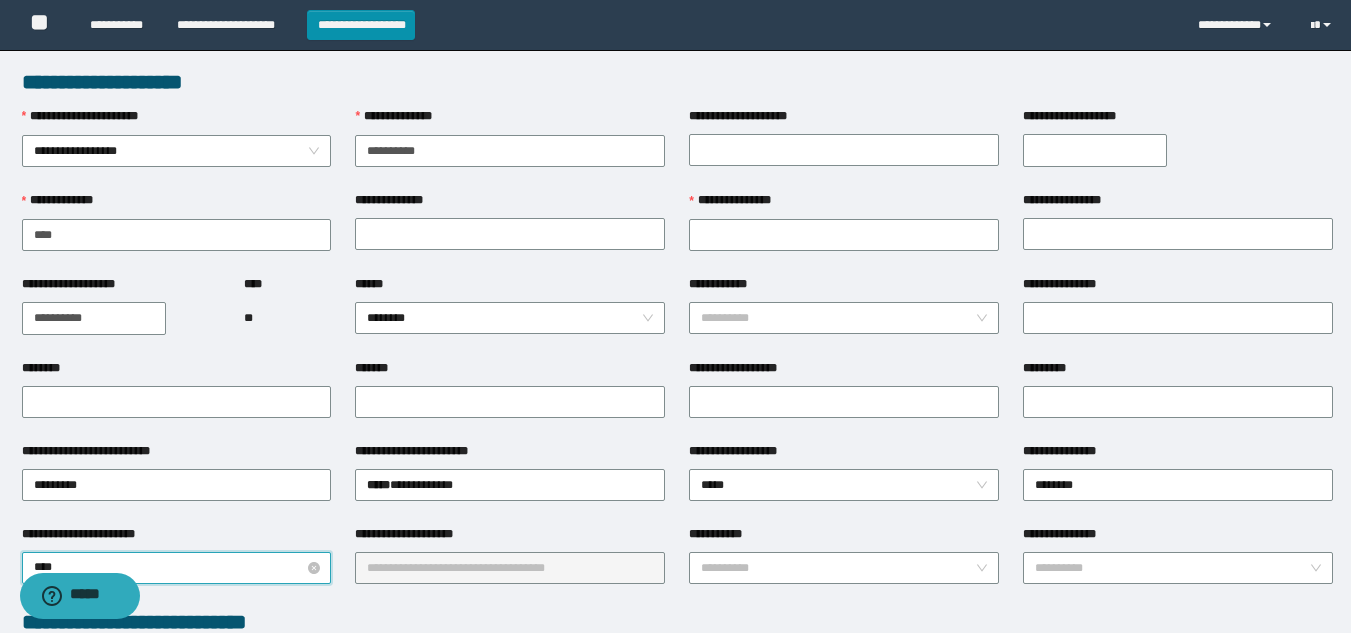 type on "*****" 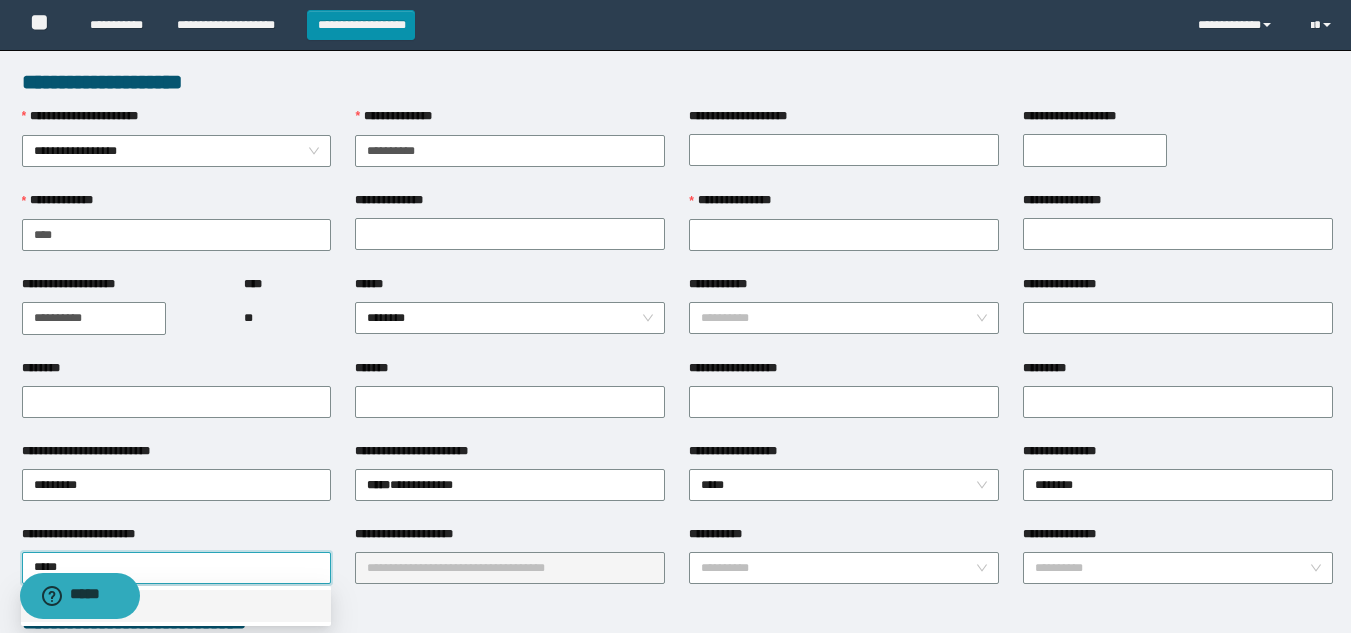 click on "*********" at bounding box center [176, 606] 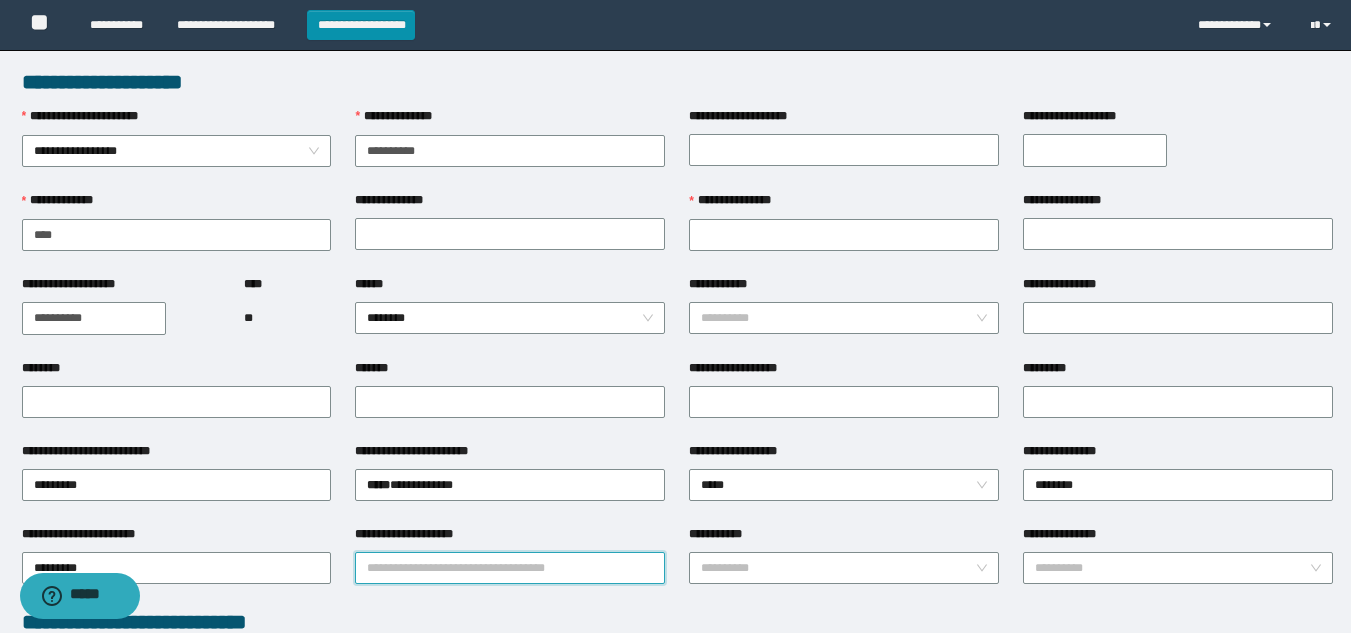 click on "**********" at bounding box center [510, 568] 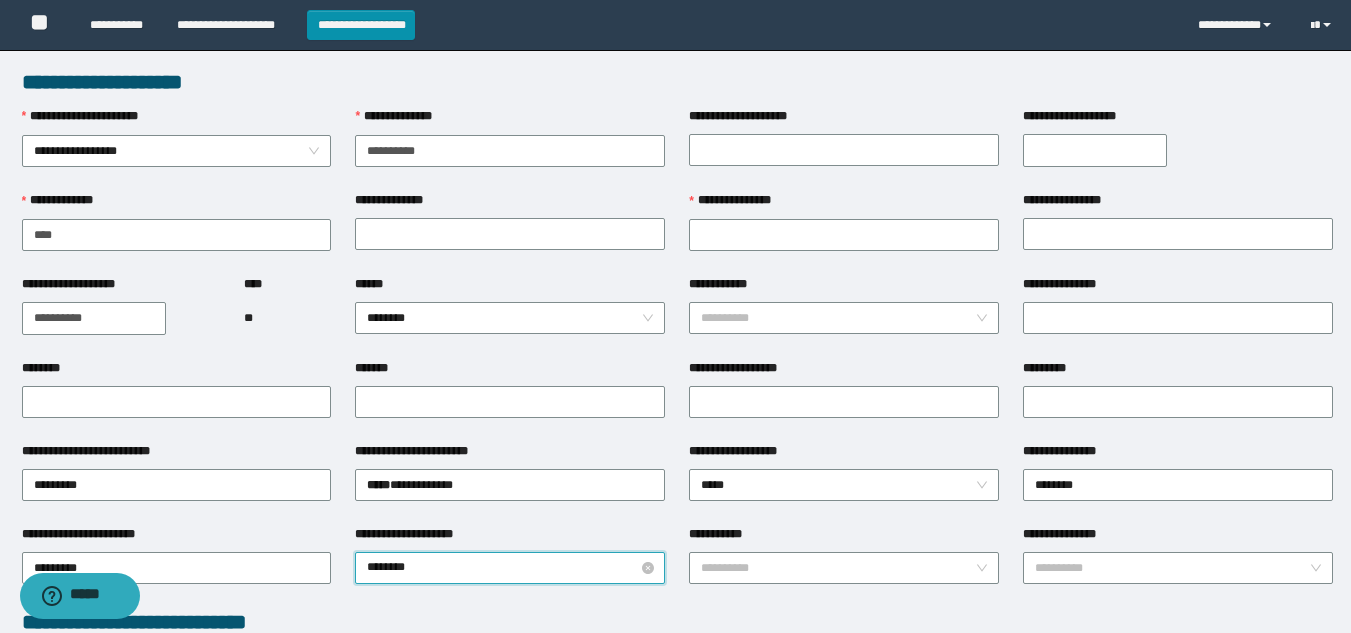 type on "*********" 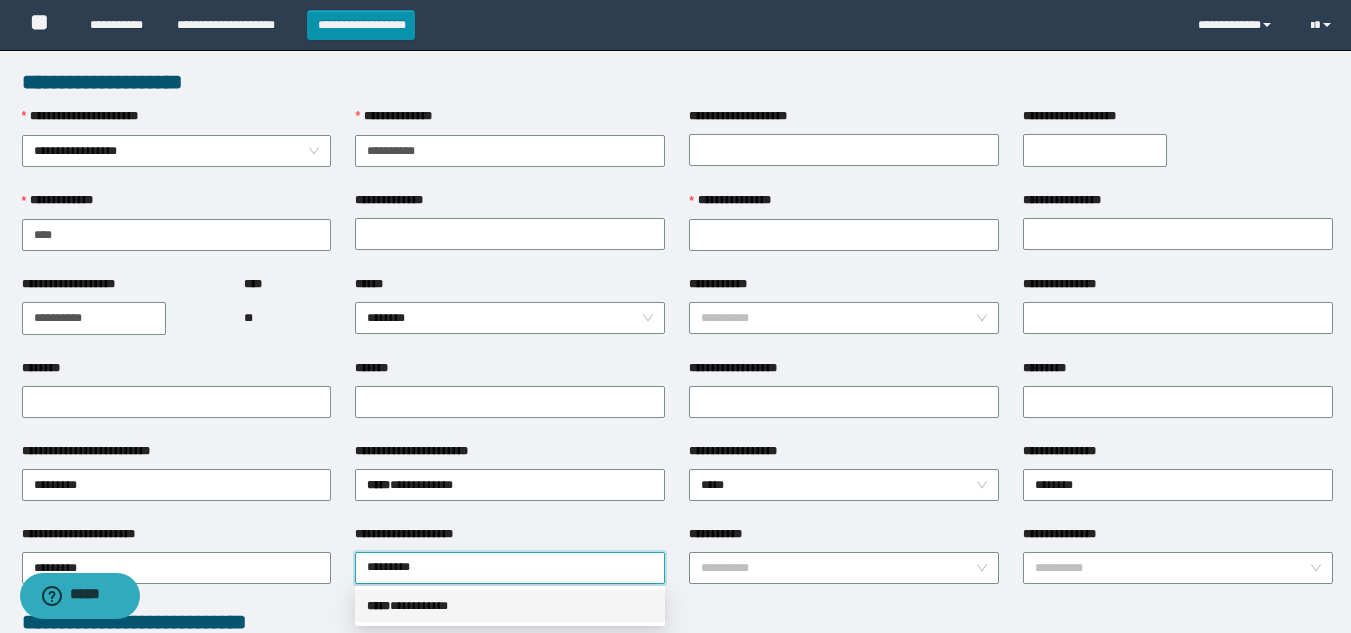 click on "***** * *********" at bounding box center [510, 606] 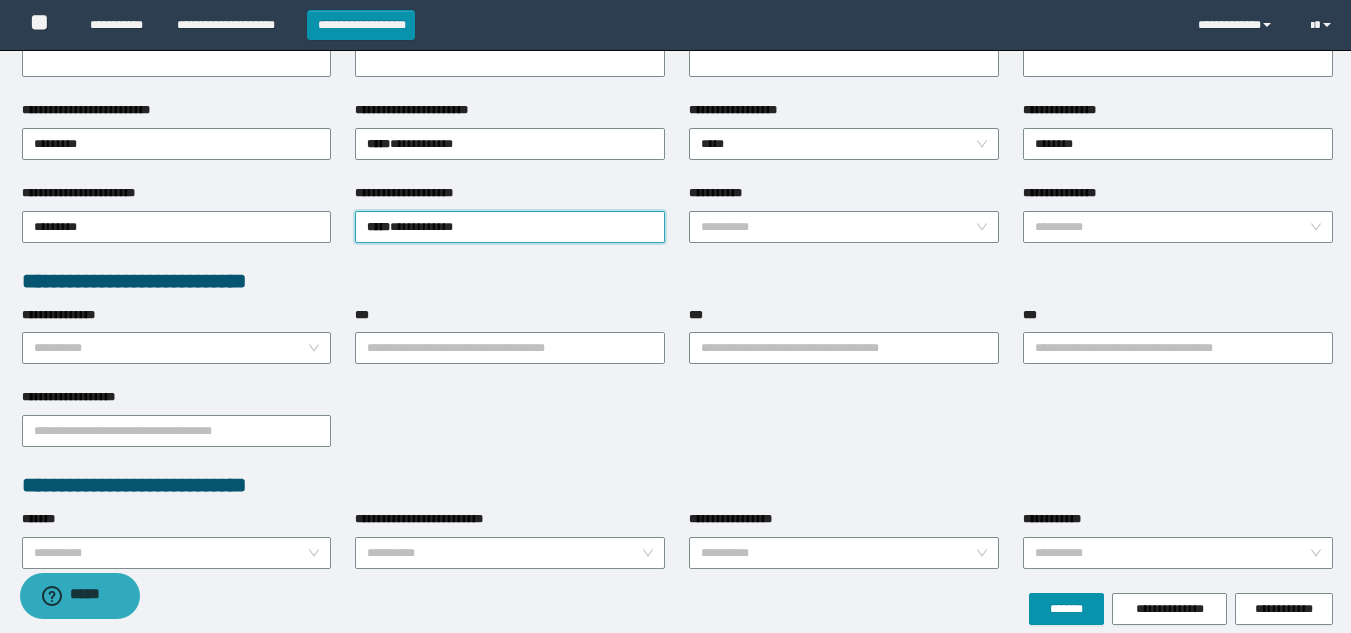 scroll, scrollTop: 348, scrollLeft: 0, axis: vertical 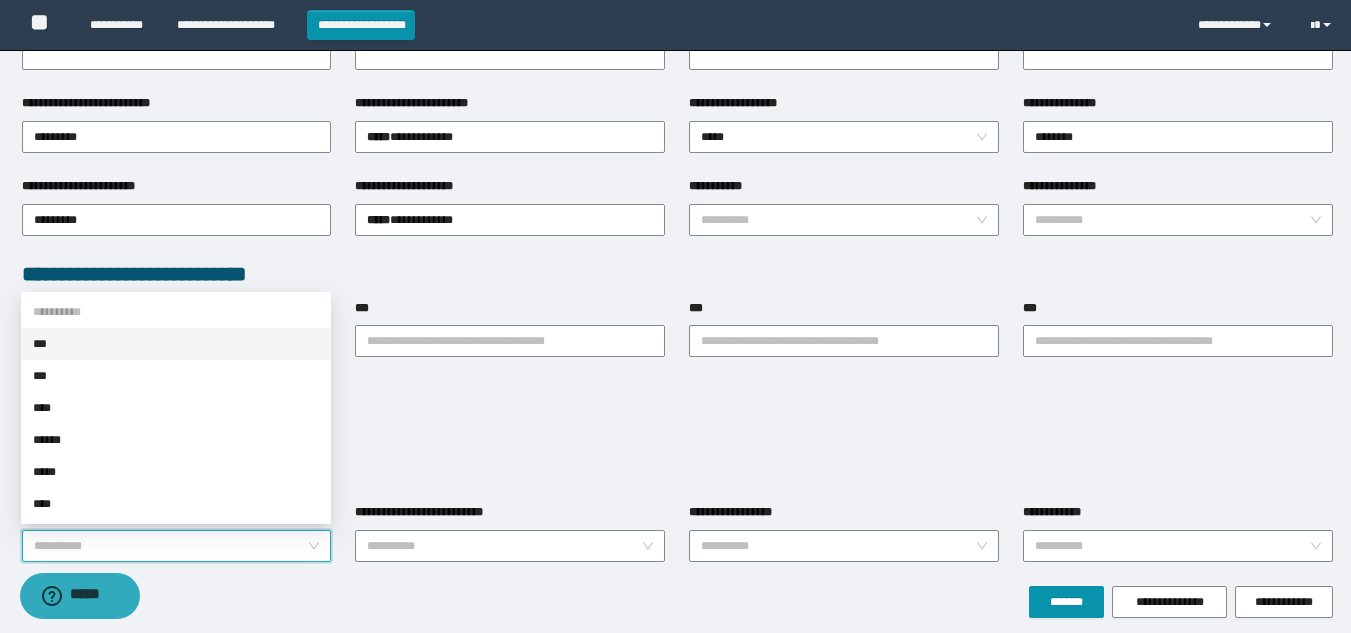 click on "*******" at bounding box center [171, 546] 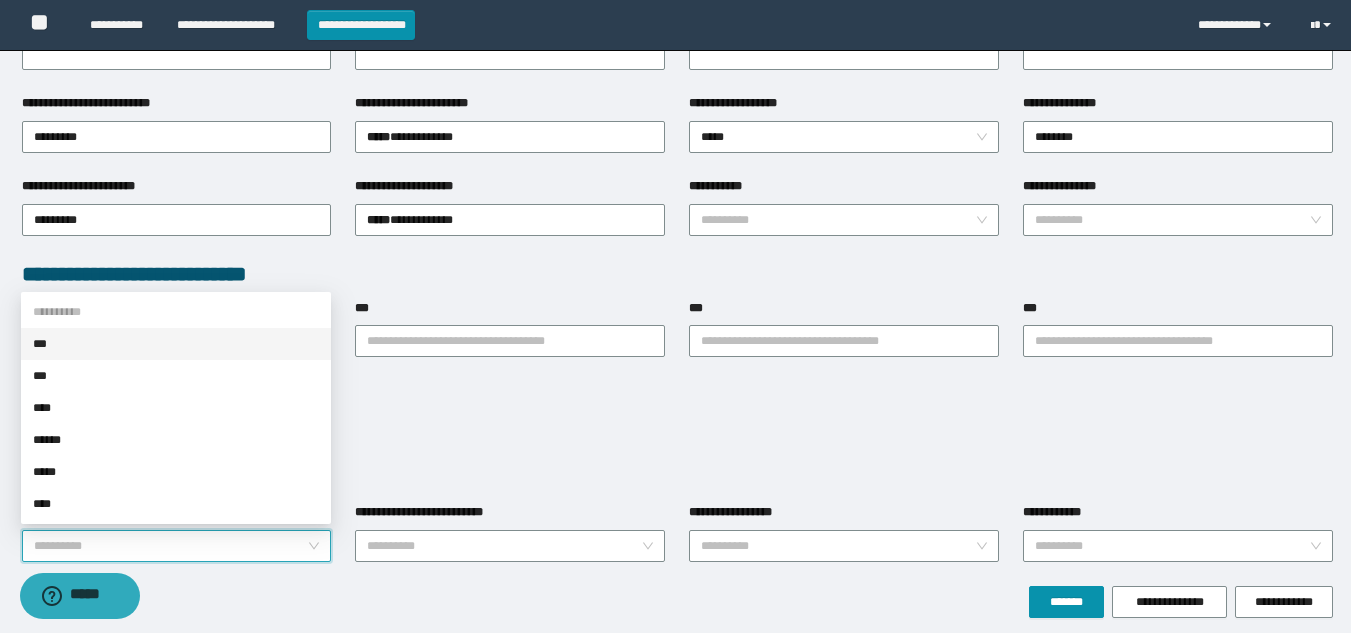 click on "**********" at bounding box center (677, 422) 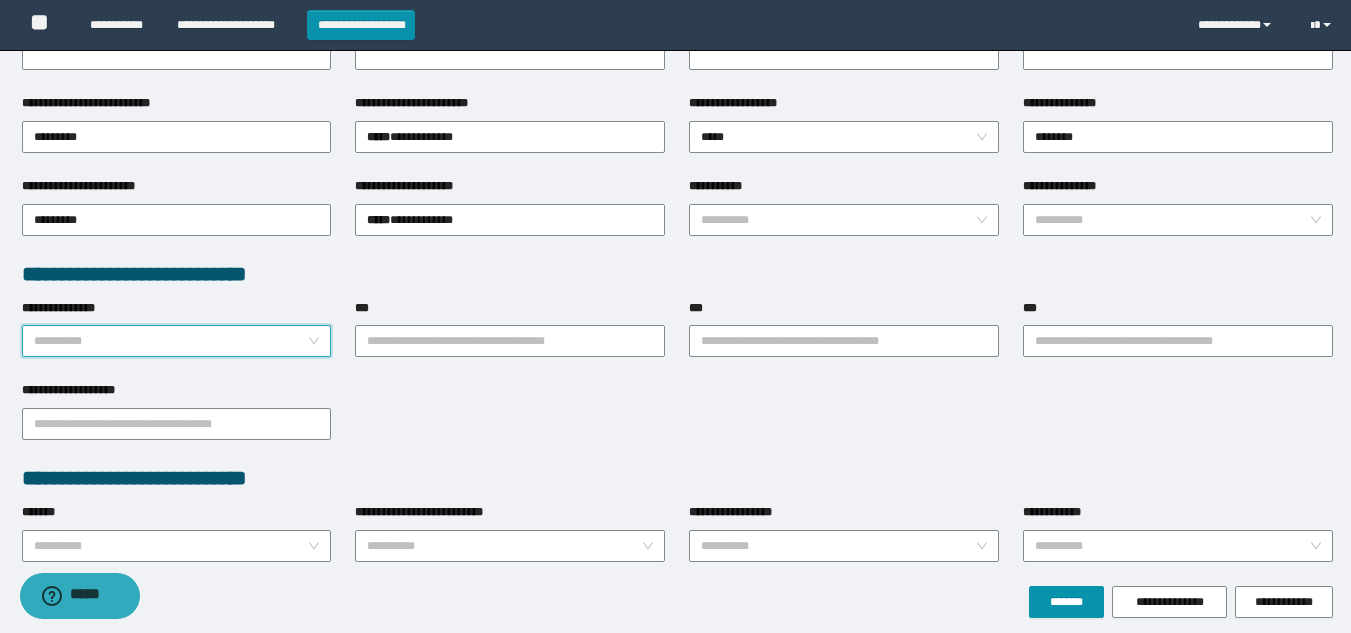click on "**********" at bounding box center [171, 341] 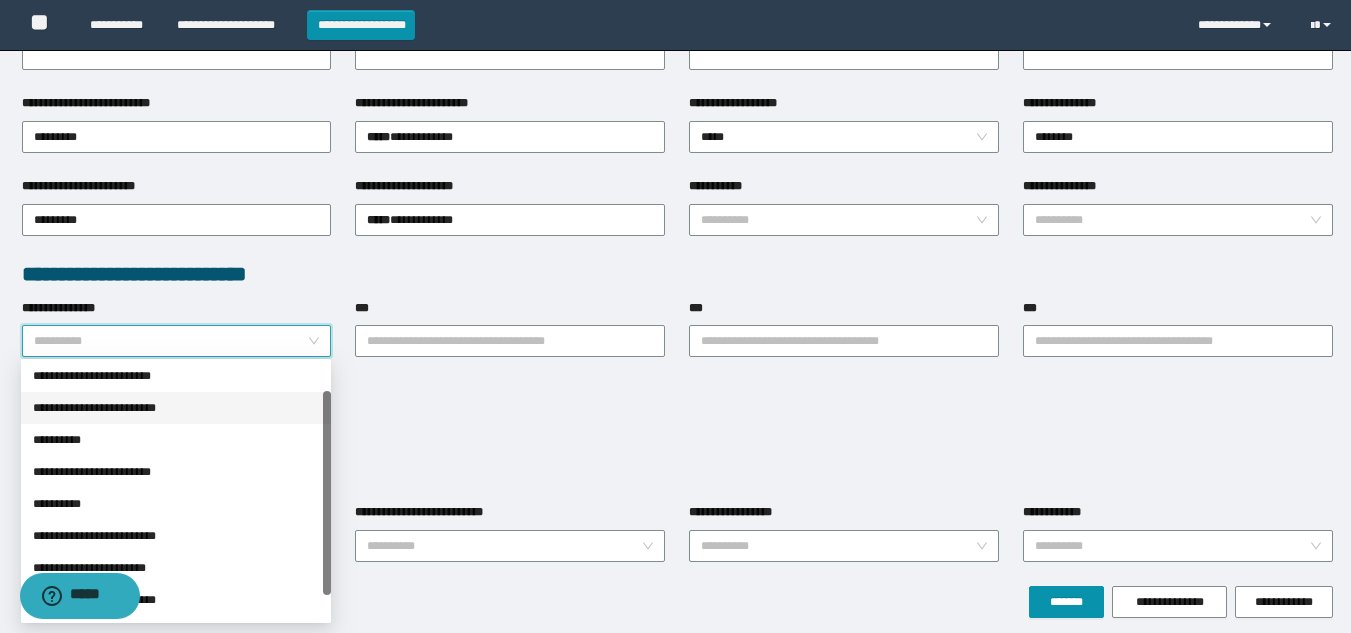 scroll, scrollTop: 64, scrollLeft: 0, axis: vertical 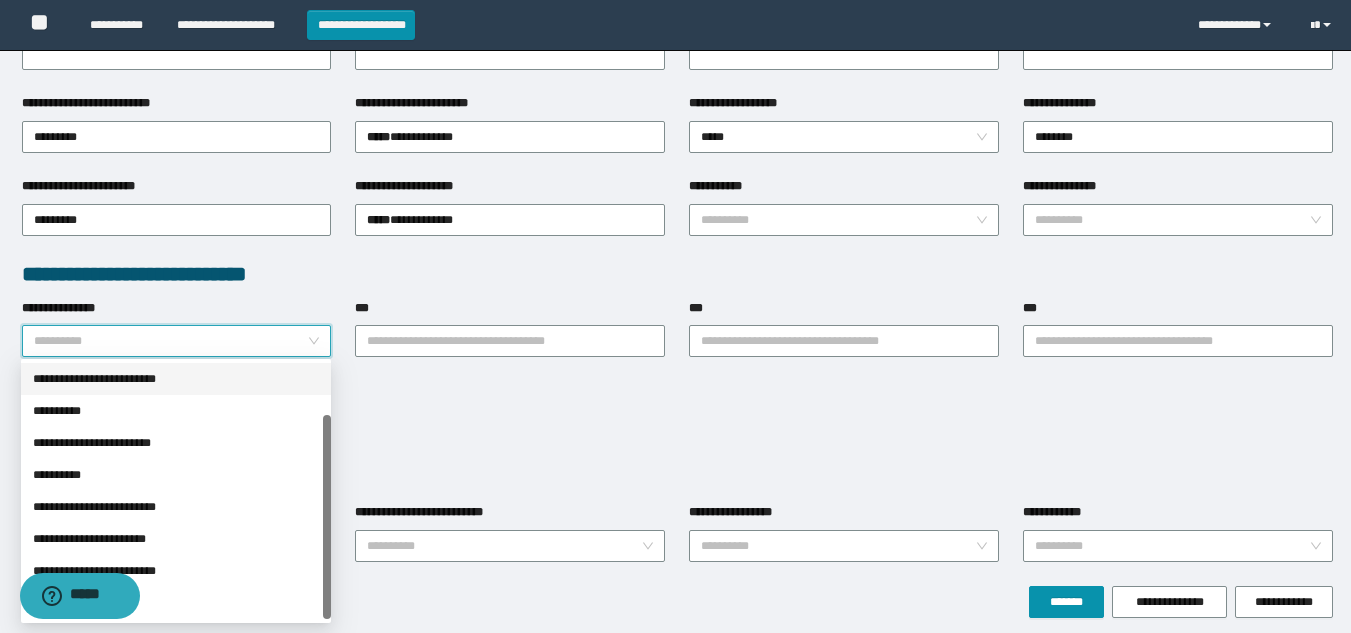 drag, startPoint x: 327, startPoint y: 442, endPoint x: 323, endPoint y: 540, distance: 98.0816 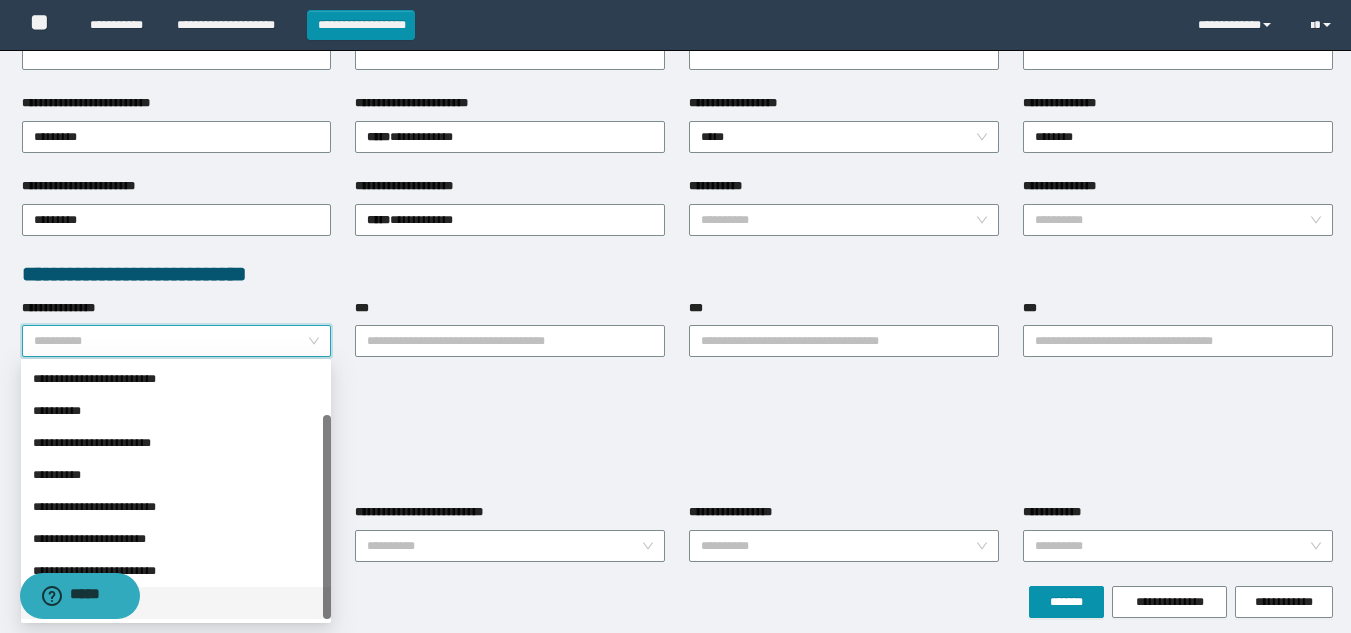 click on "****" at bounding box center [176, 603] 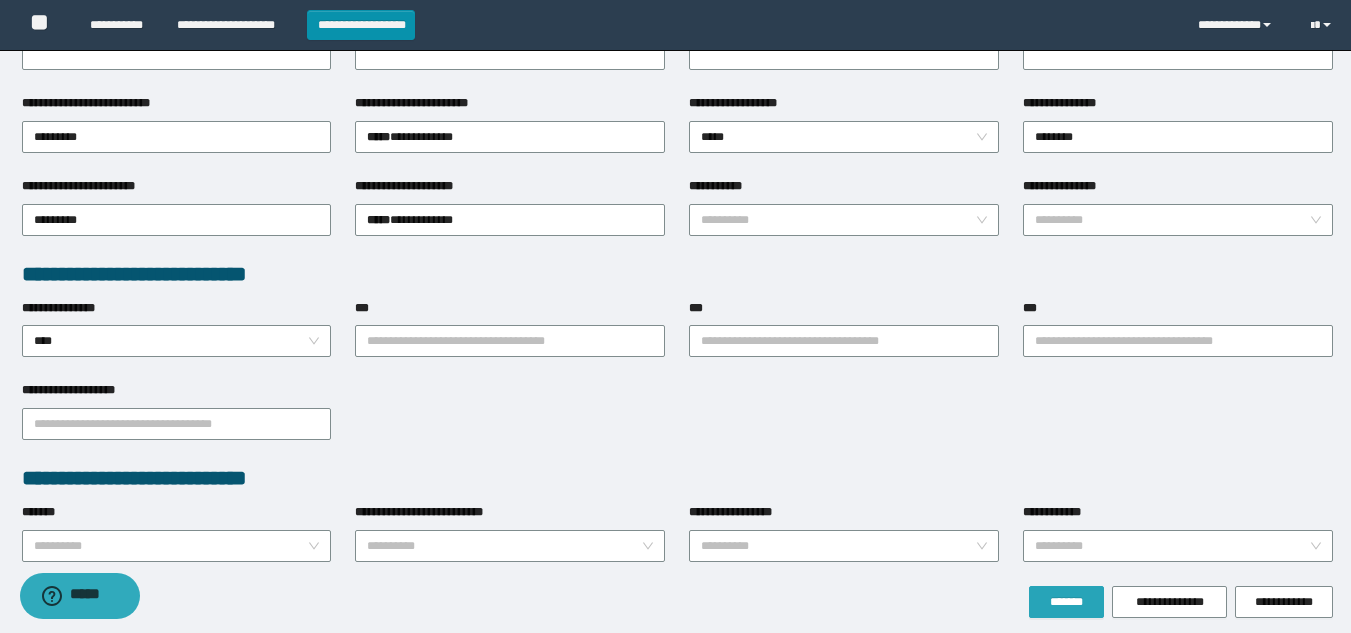 click on "*******" at bounding box center [1066, 602] 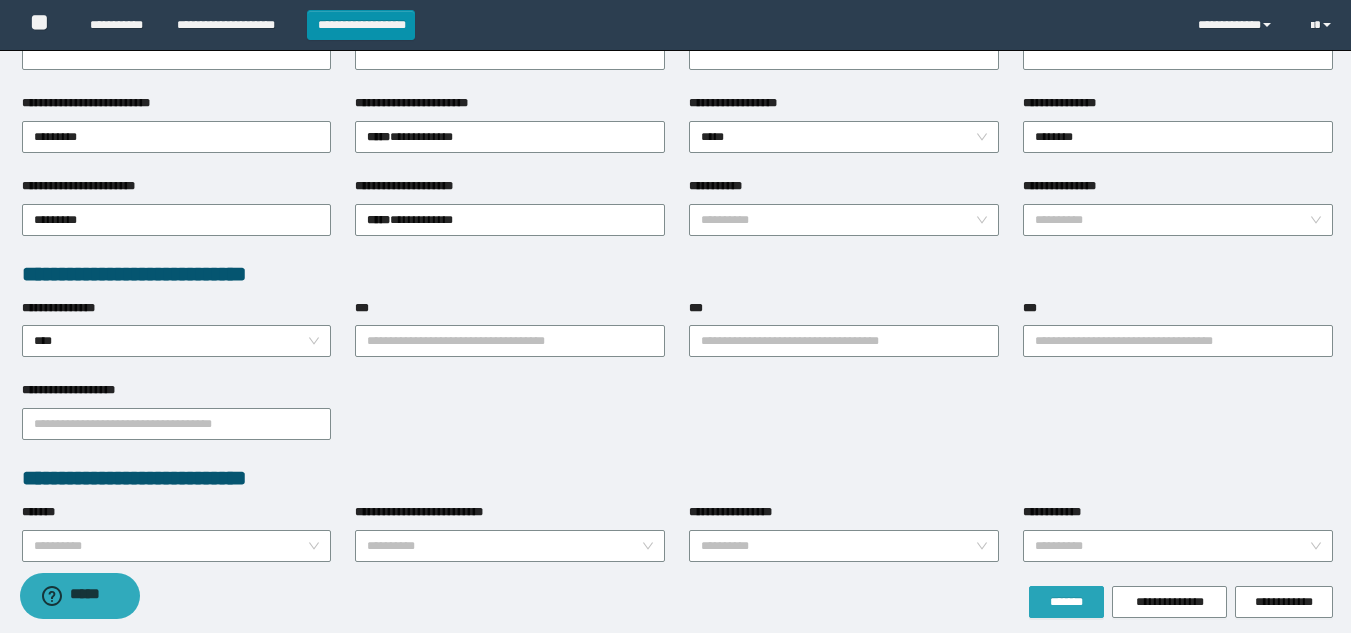 scroll, scrollTop: 428, scrollLeft: 0, axis: vertical 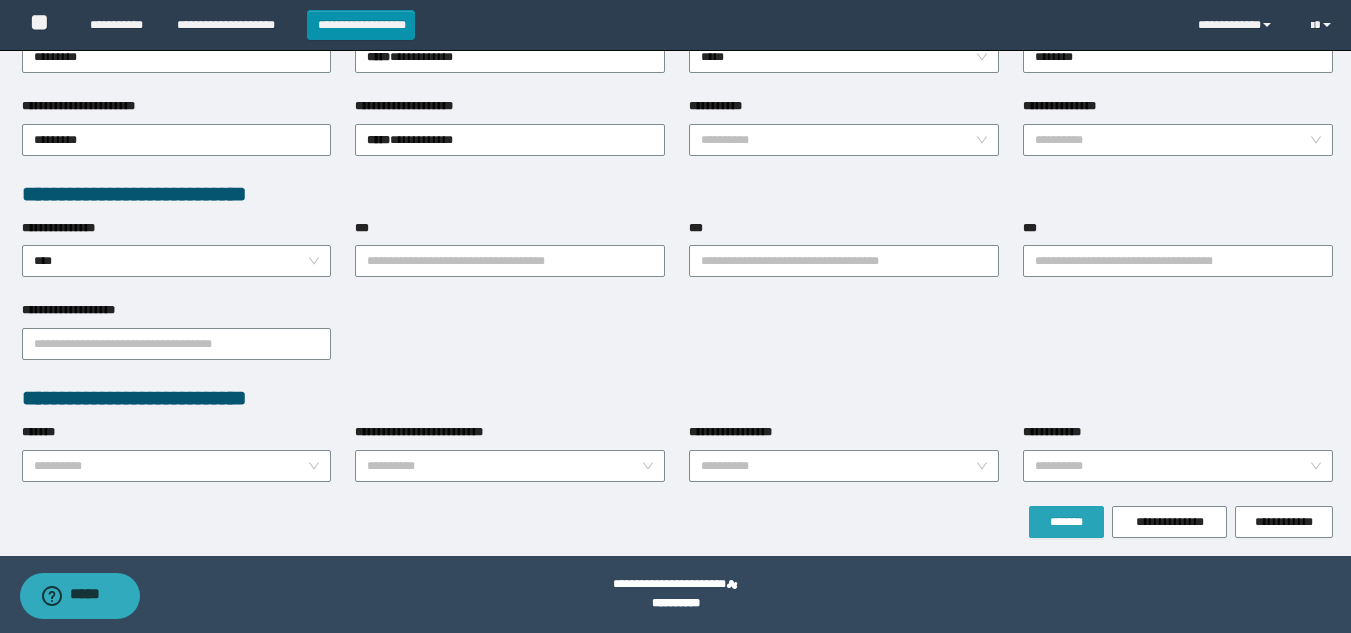 click on "*******" at bounding box center (1066, 522) 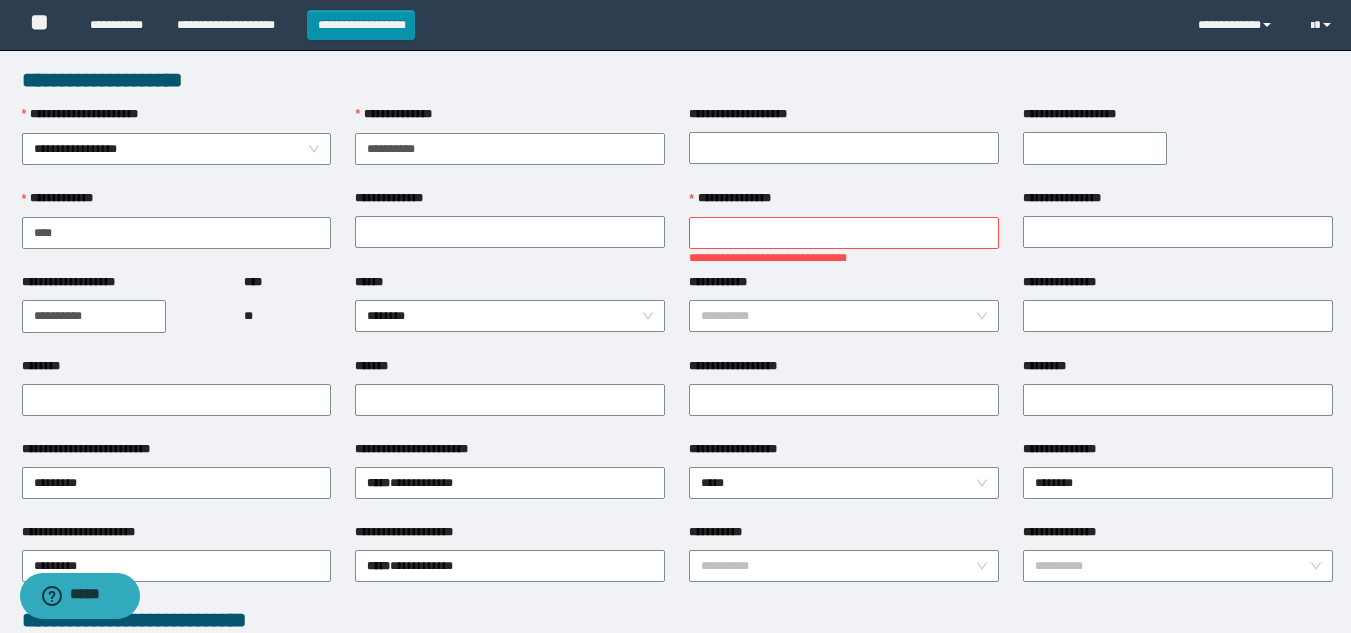 scroll, scrollTop: 0, scrollLeft: 0, axis: both 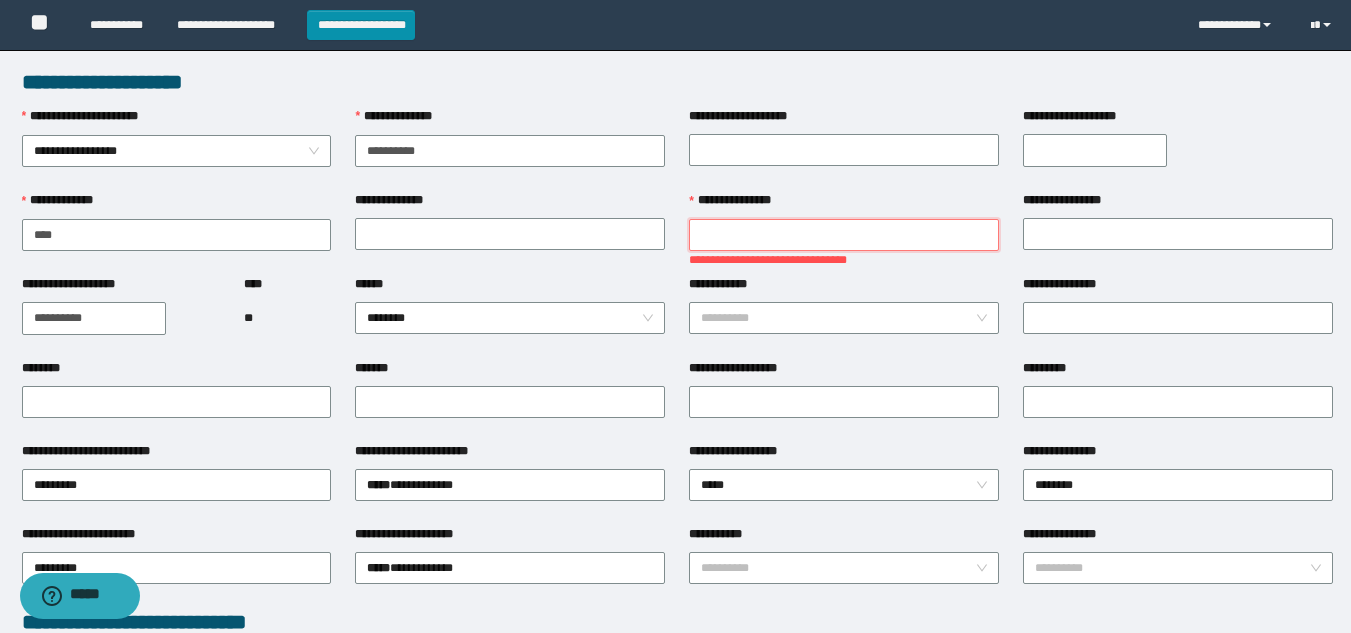 click on "**********" at bounding box center (844, 235) 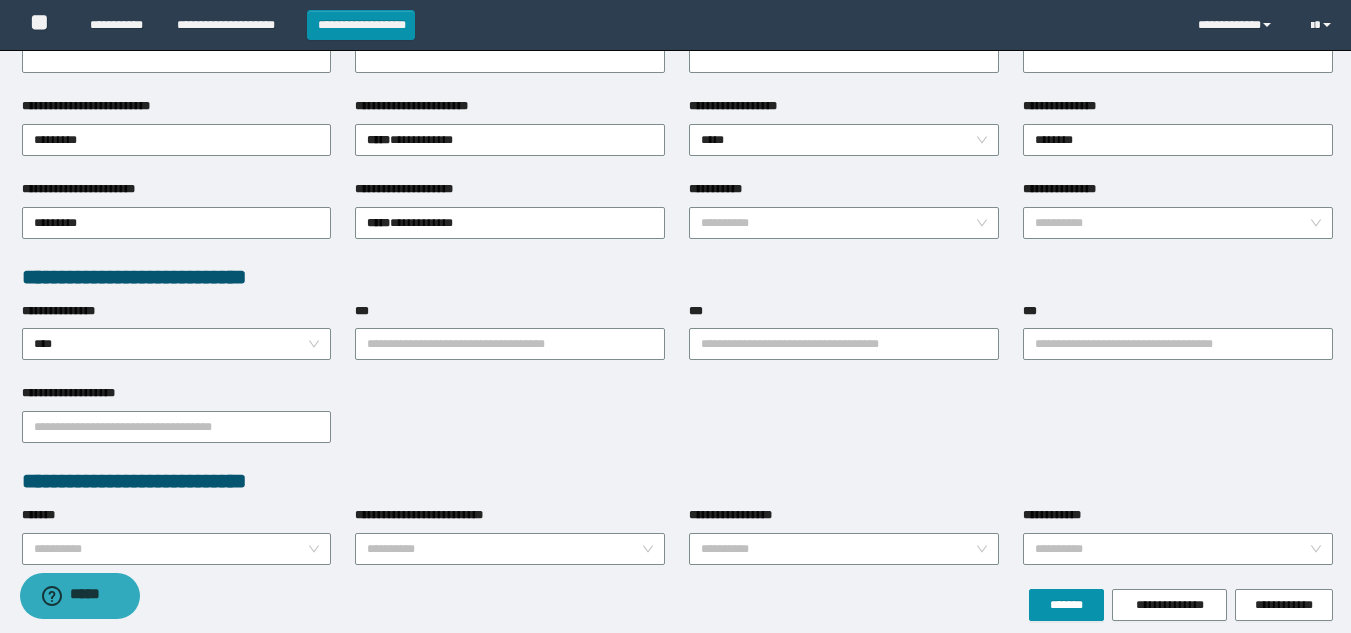 scroll, scrollTop: 428, scrollLeft: 0, axis: vertical 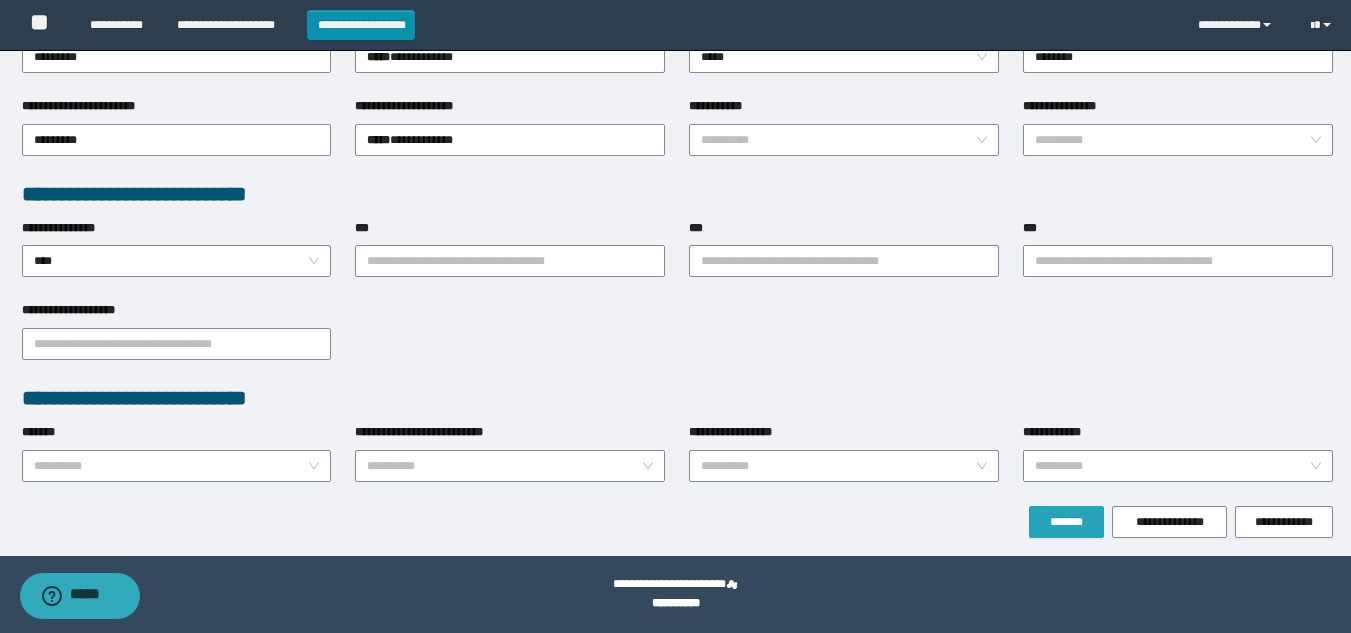 type on "********" 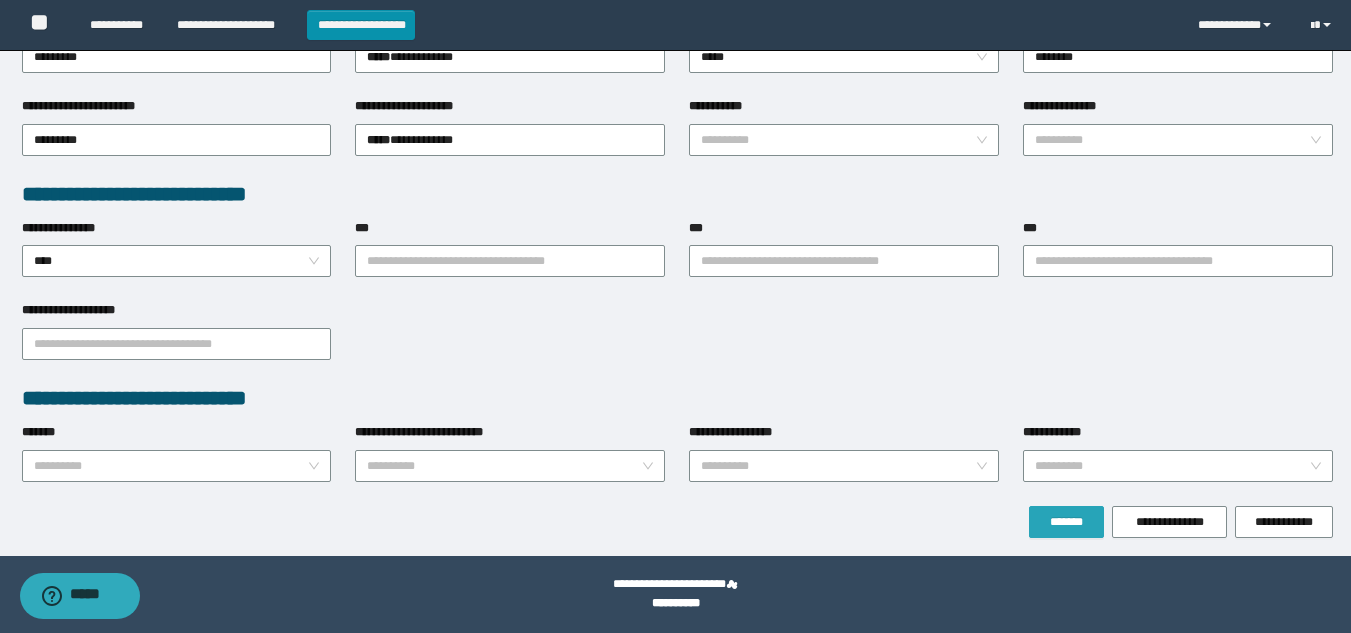 click on "*******" at bounding box center [1066, 522] 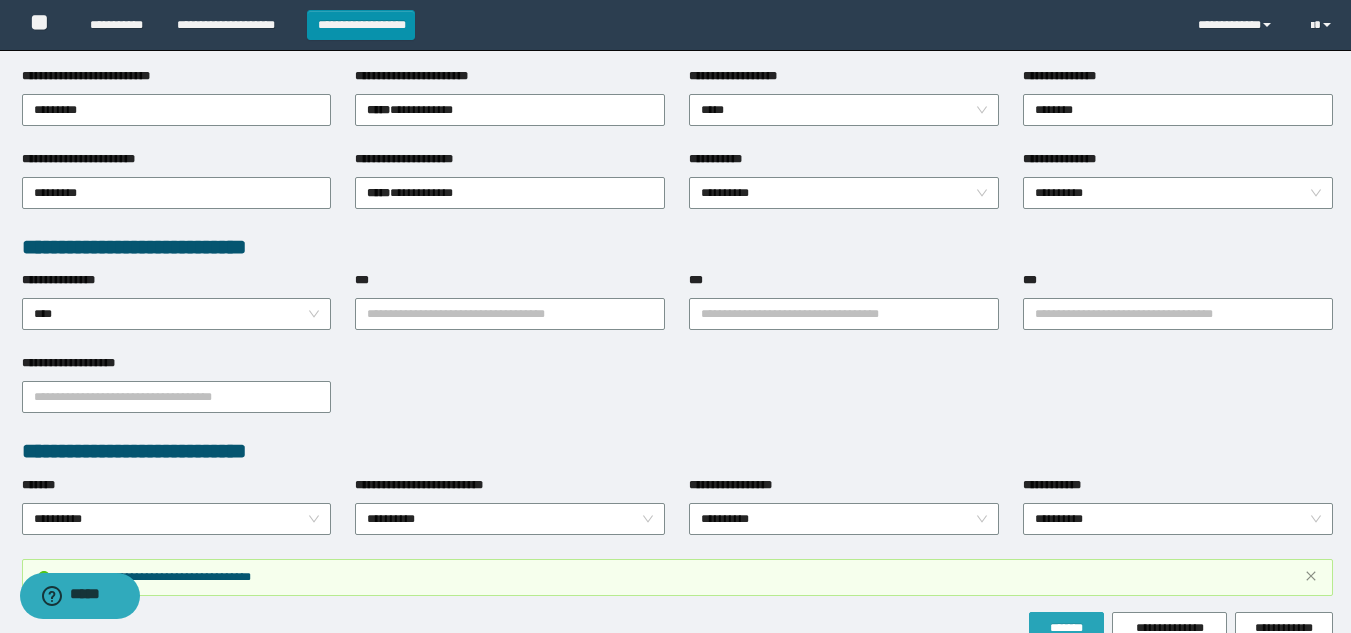 scroll, scrollTop: 481, scrollLeft: 0, axis: vertical 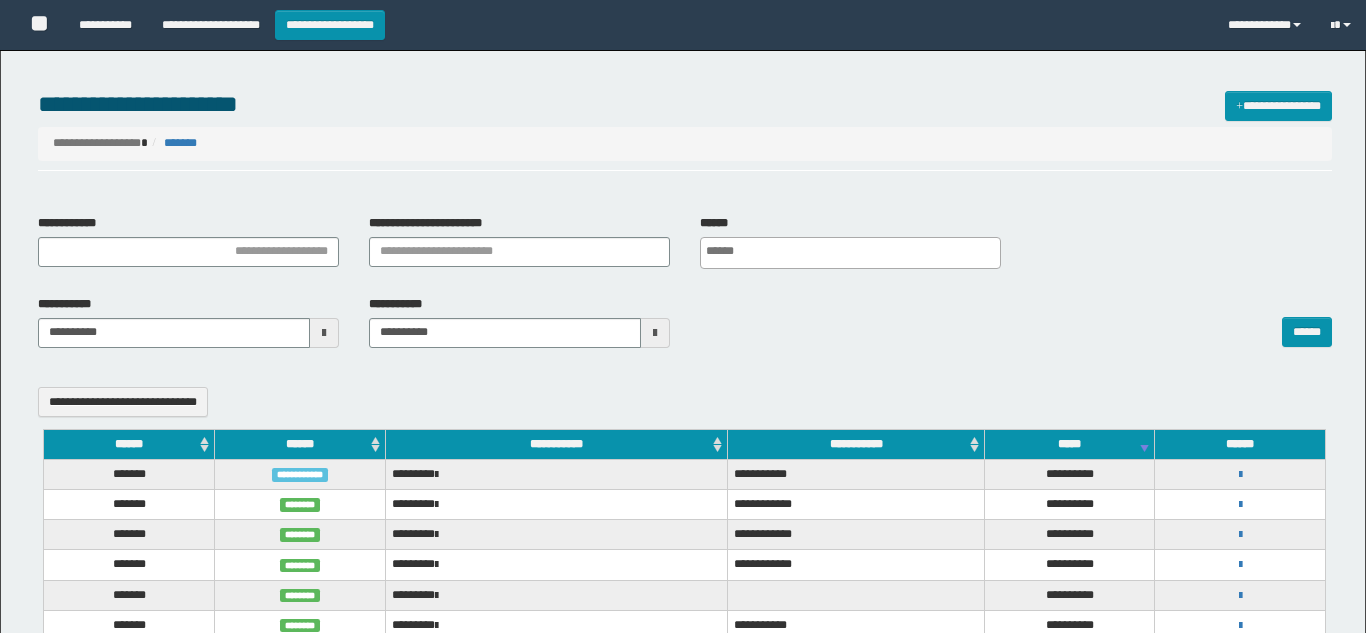 select 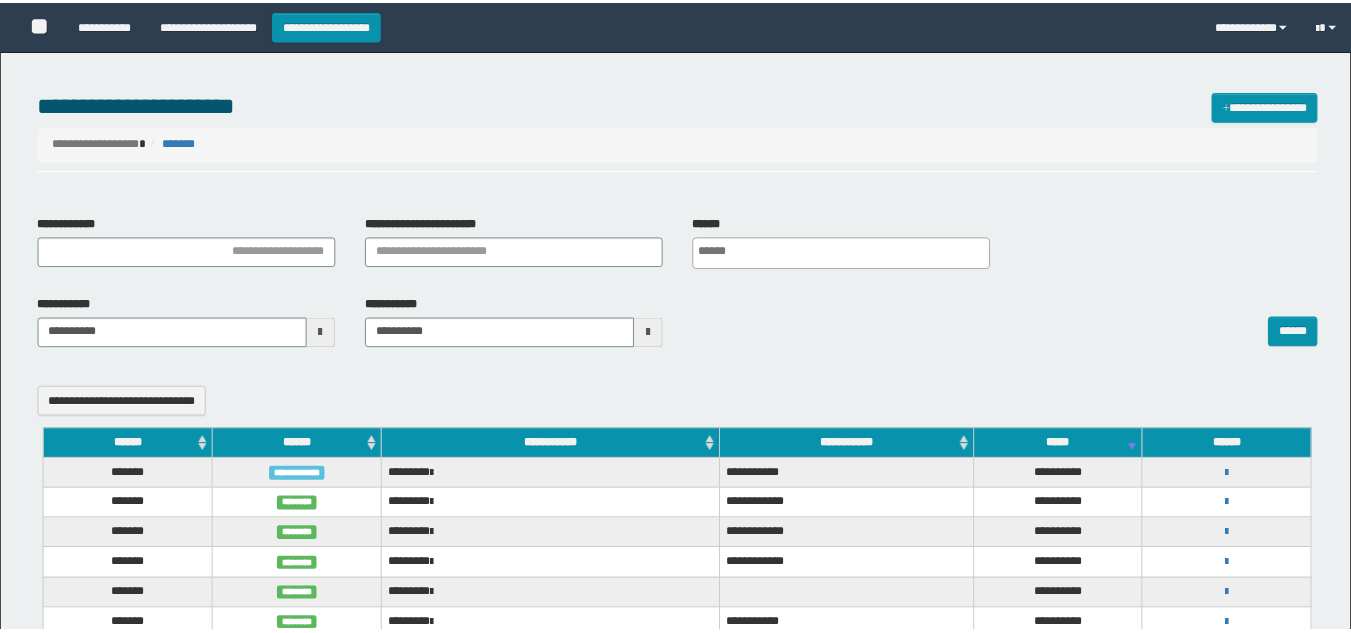 scroll, scrollTop: 0, scrollLeft: 0, axis: both 